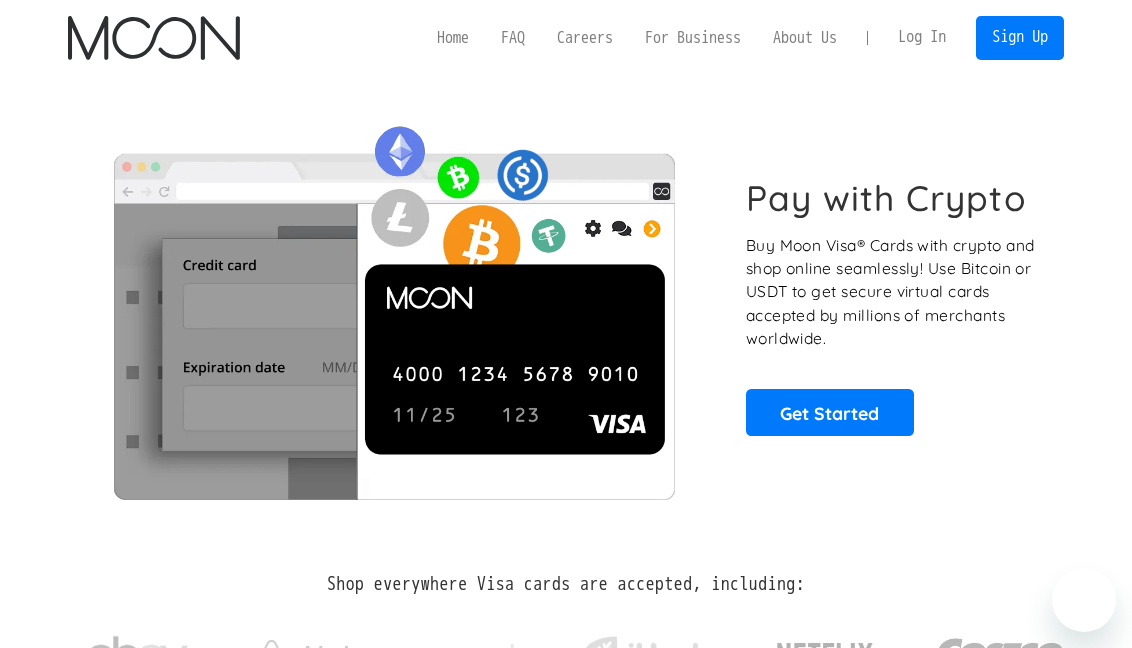 scroll, scrollTop: 0, scrollLeft: 0, axis: both 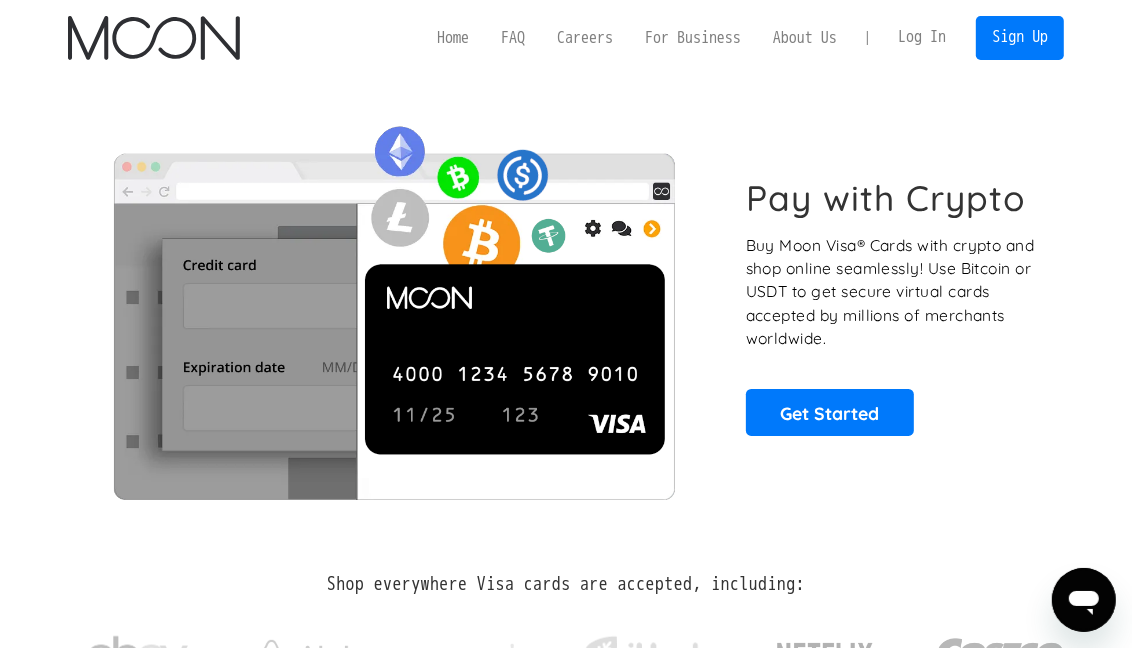 click on "Log In" at bounding box center (922, 38) 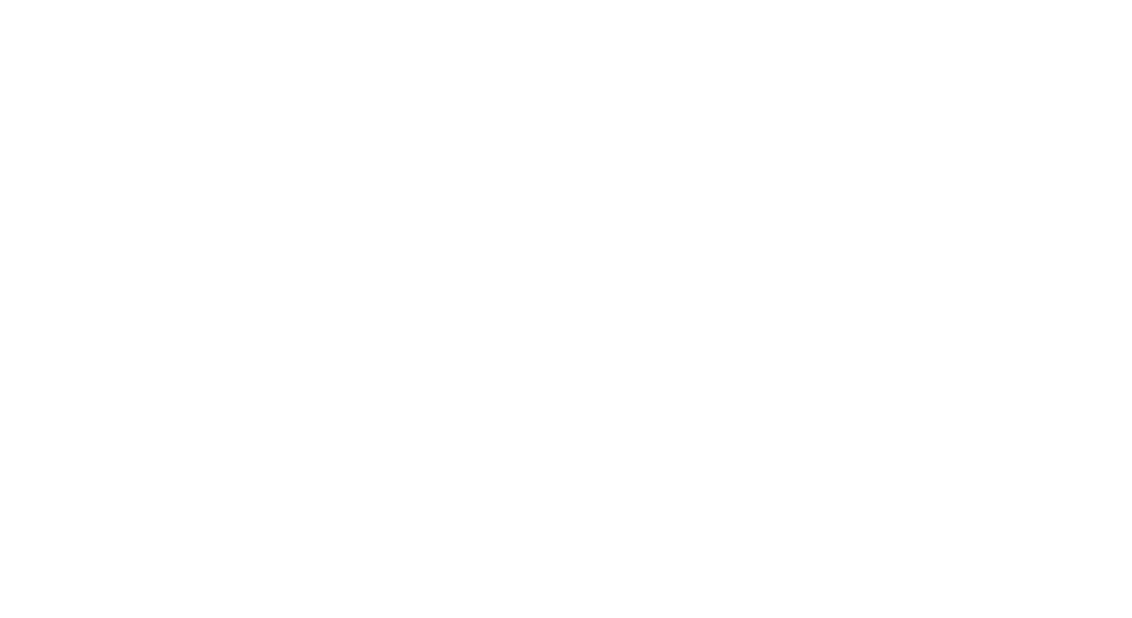 scroll, scrollTop: 0, scrollLeft: 0, axis: both 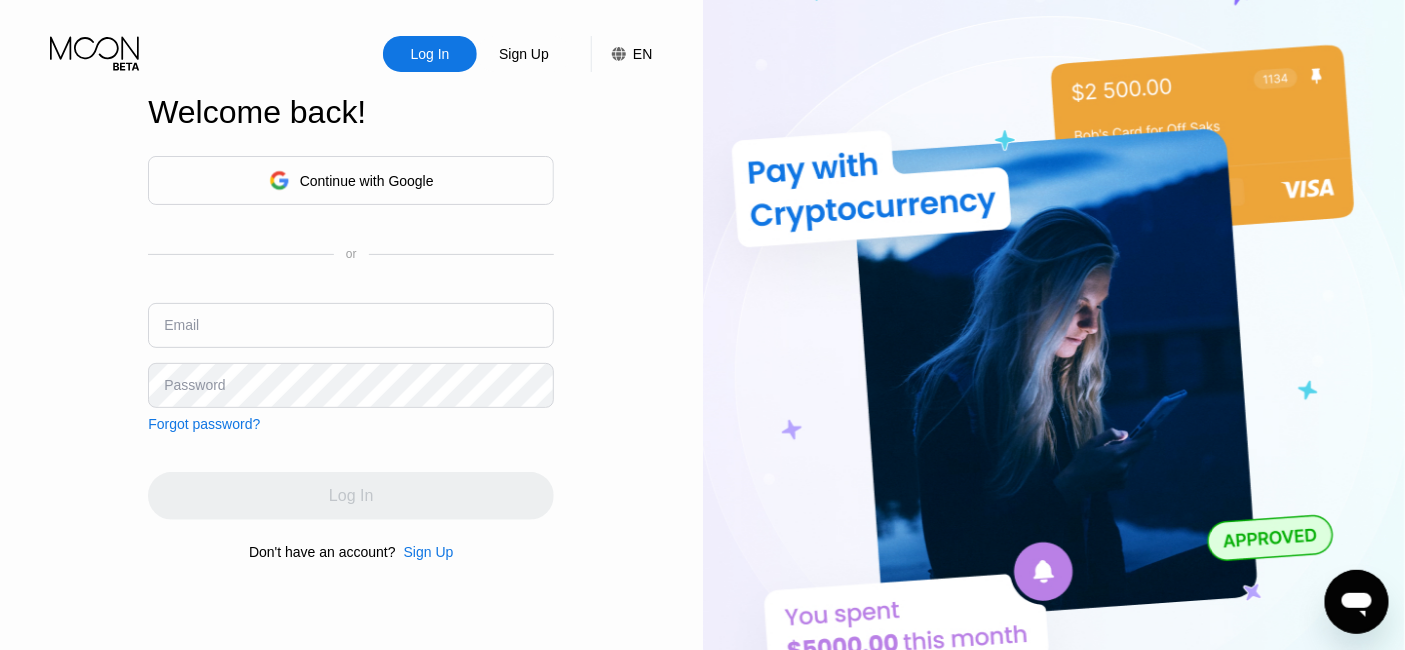 click on "Log In" at bounding box center [430, 54] 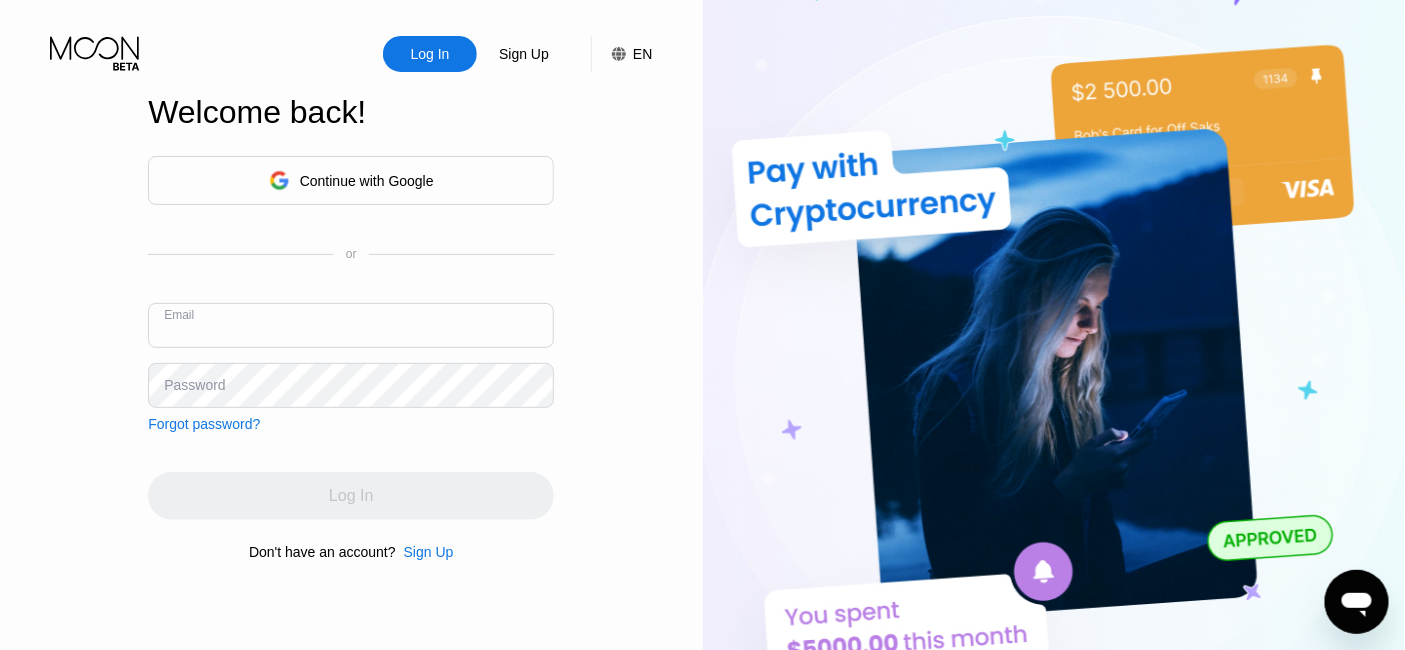 click at bounding box center (351, 325) 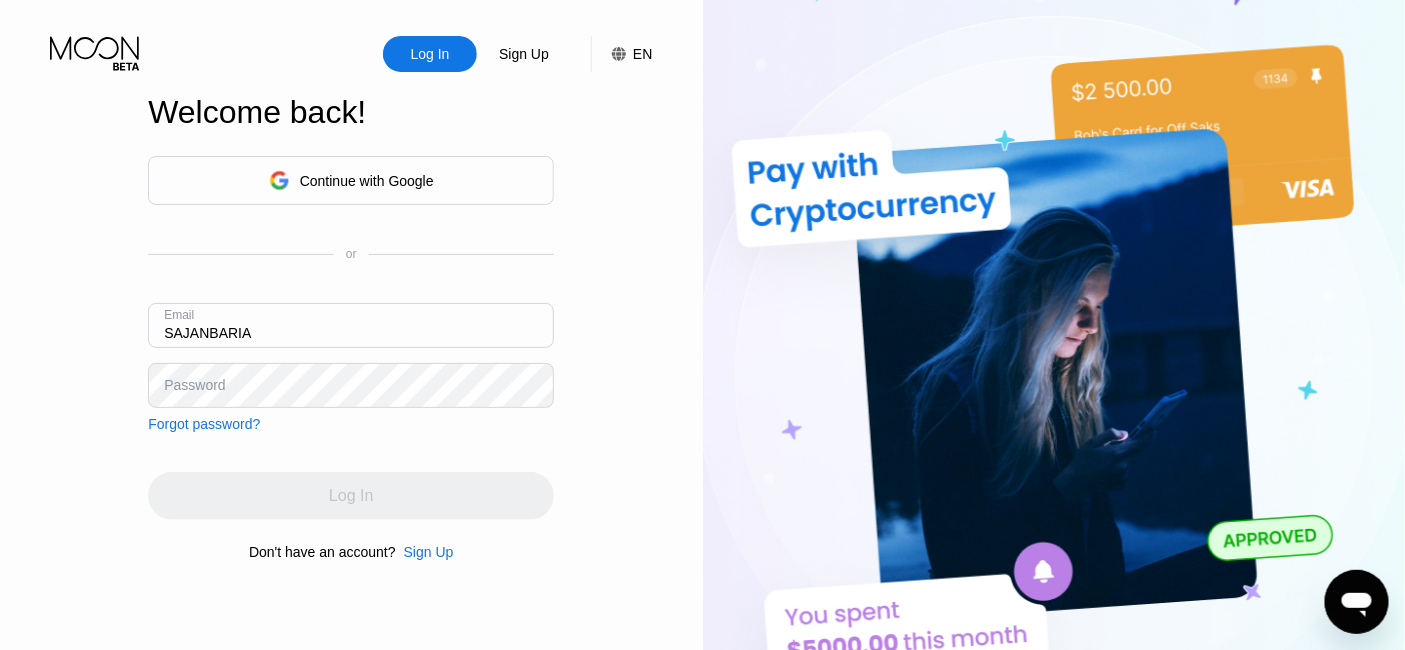type on "SAJANBARIA1" 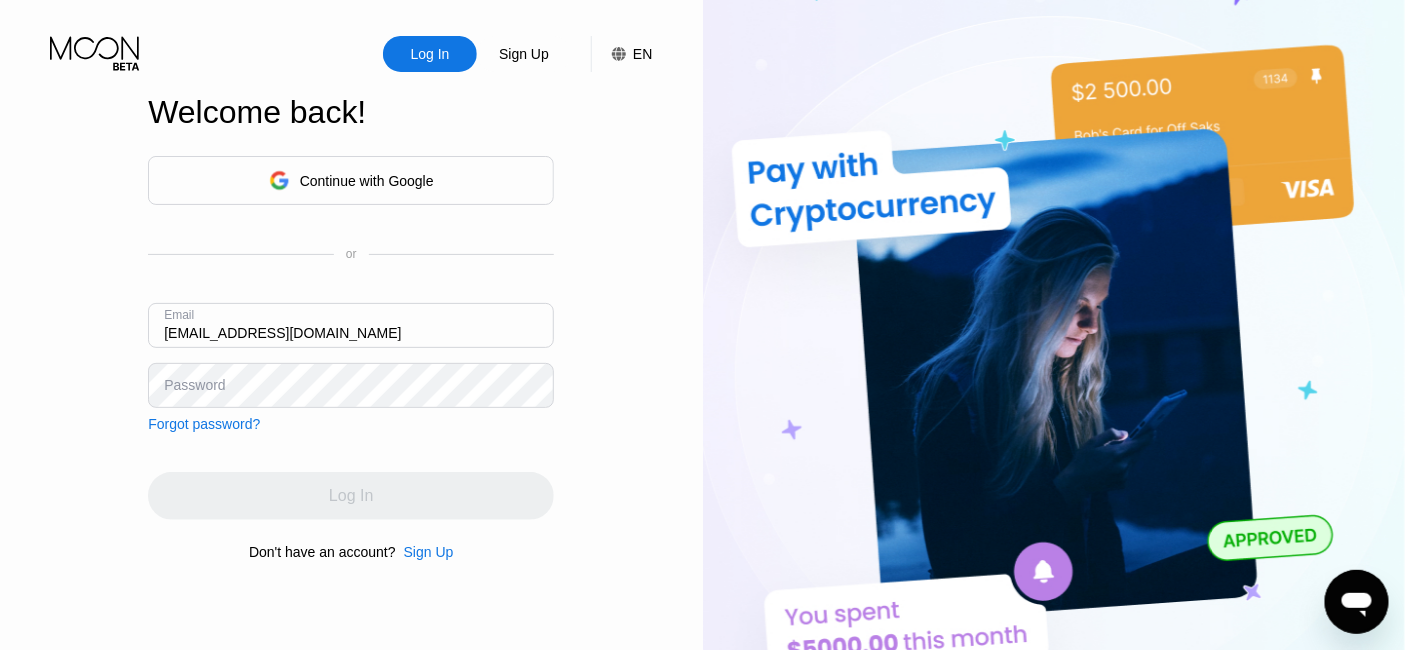 click on "Continue with Google or Email sajanbaria1983@outlook.com Password Forgot password?" at bounding box center [351, 294] 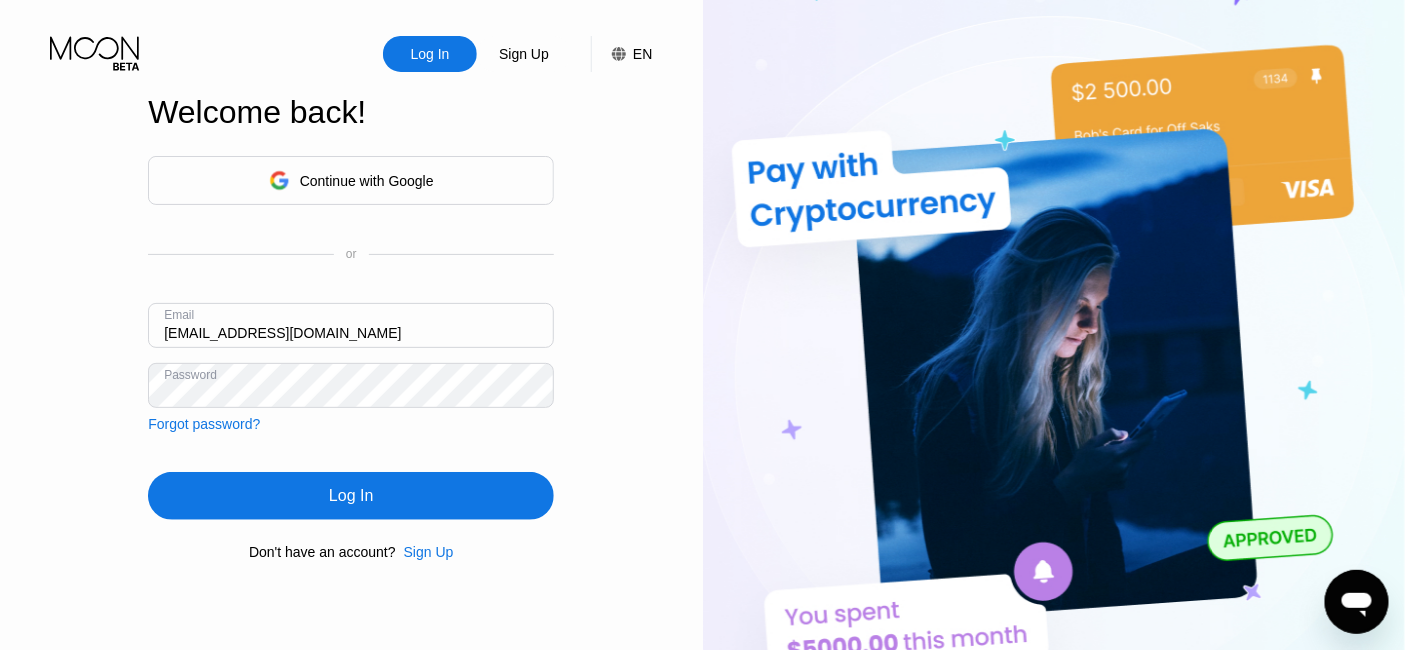 click on "Log In" at bounding box center (351, 496) 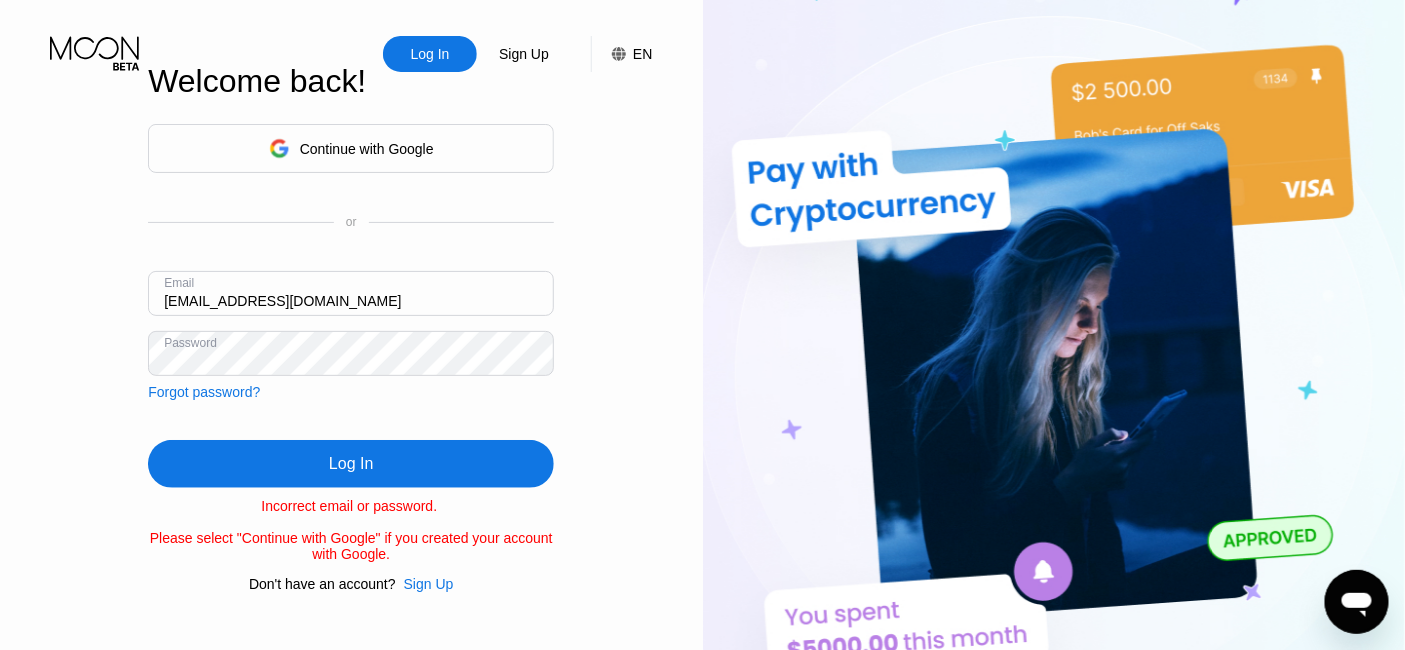 click on "sajanbaria1983@outlook.com" at bounding box center (351, 293) 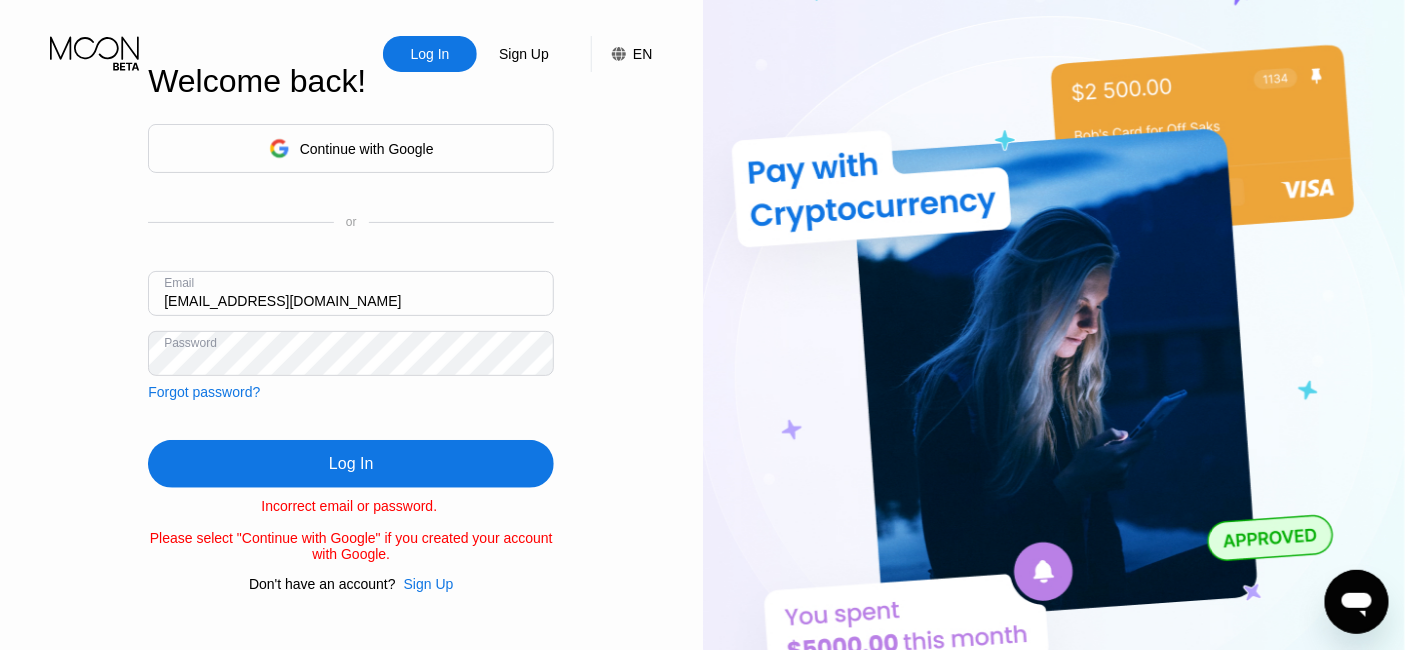 type on "SajanBaria1983@outlook.com" 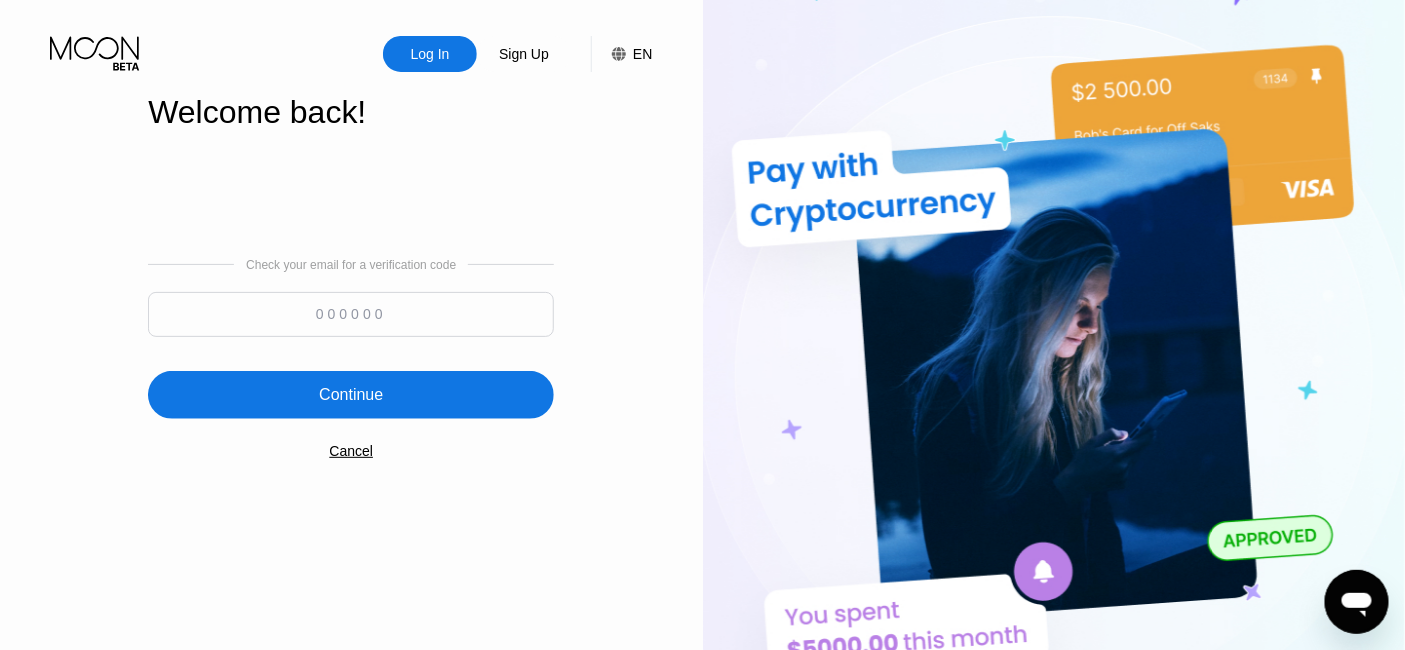 click at bounding box center (351, 314) 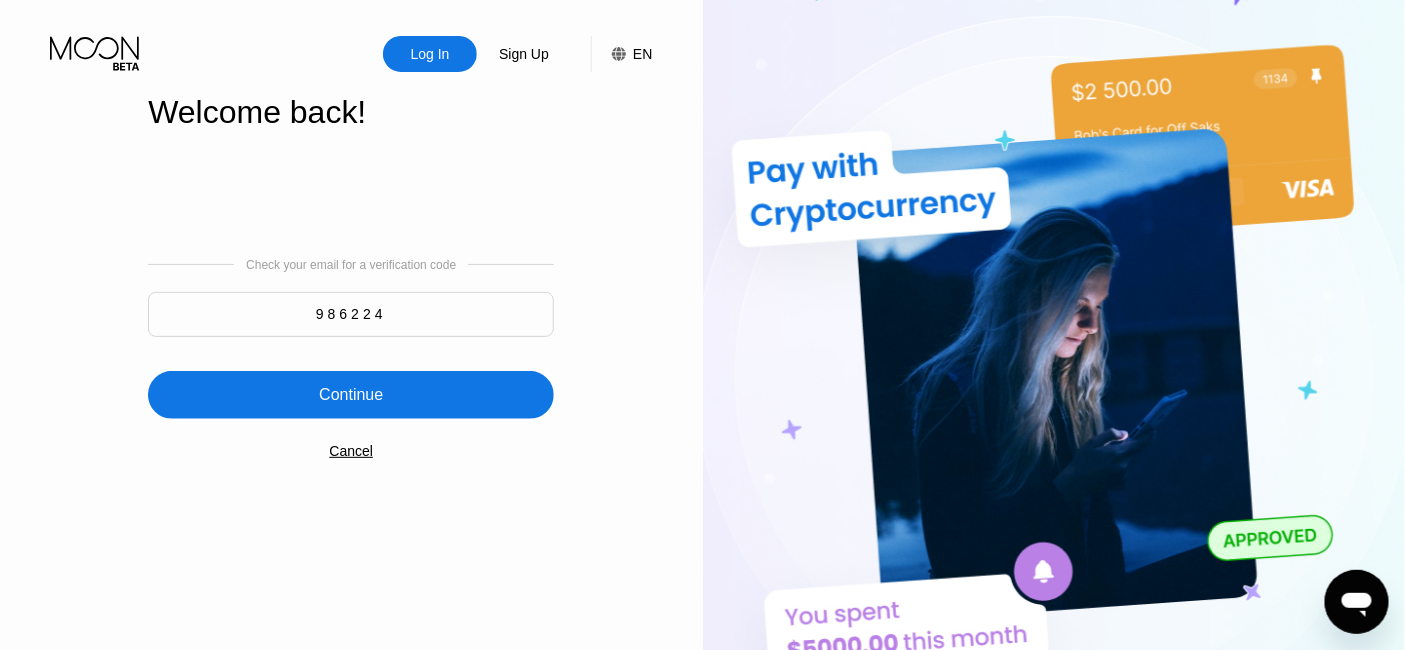 type on "986224" 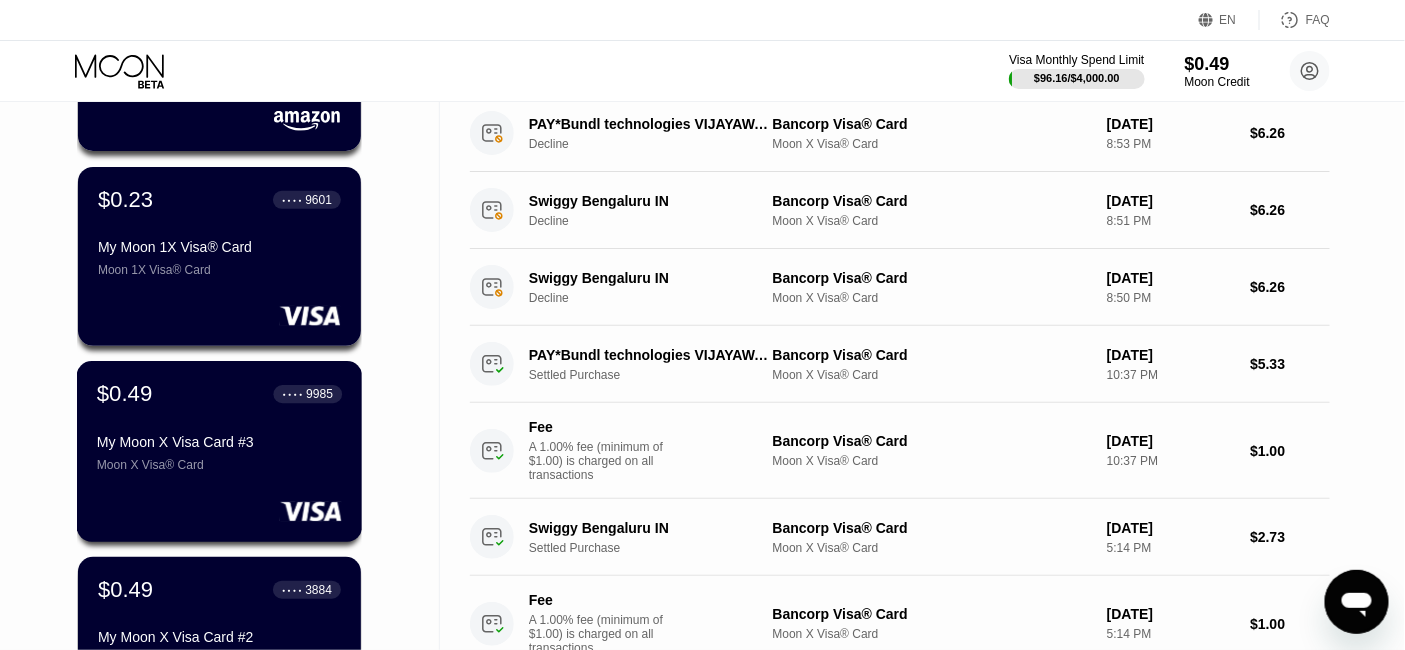scroll, scrollTop: 222, scrollLeft: 0, axis: vertical 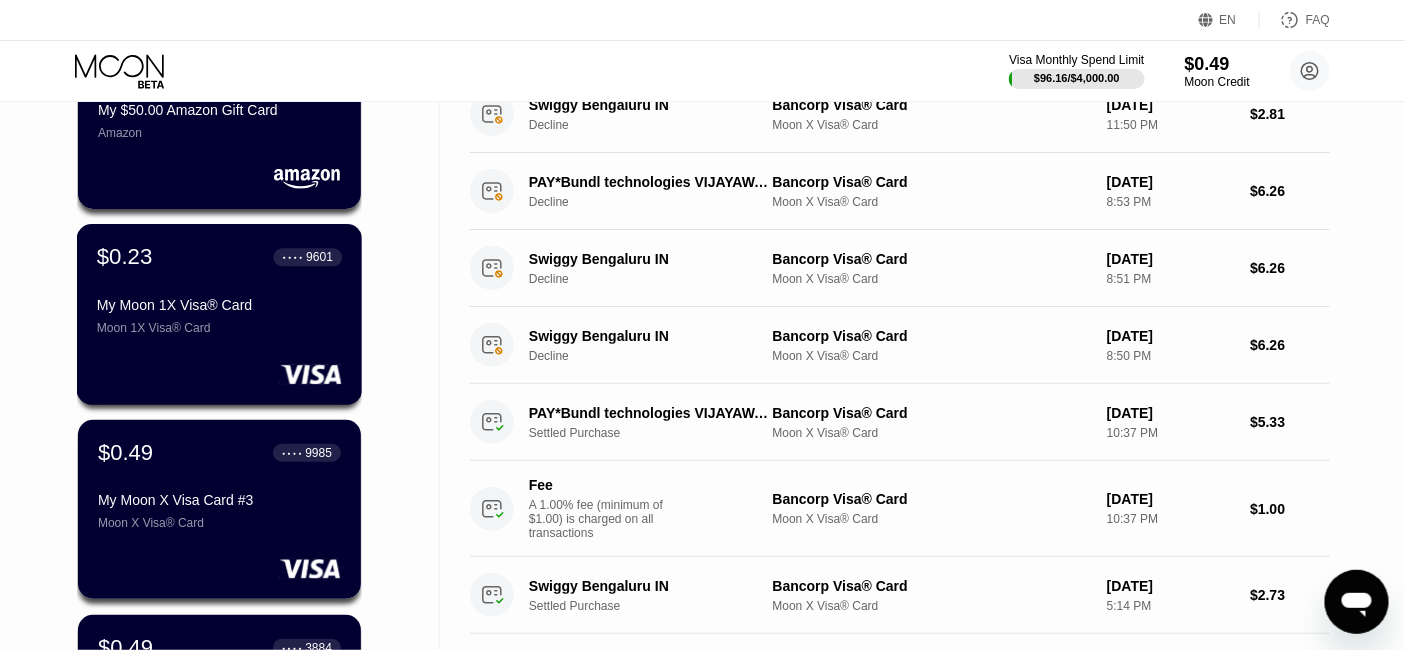 click 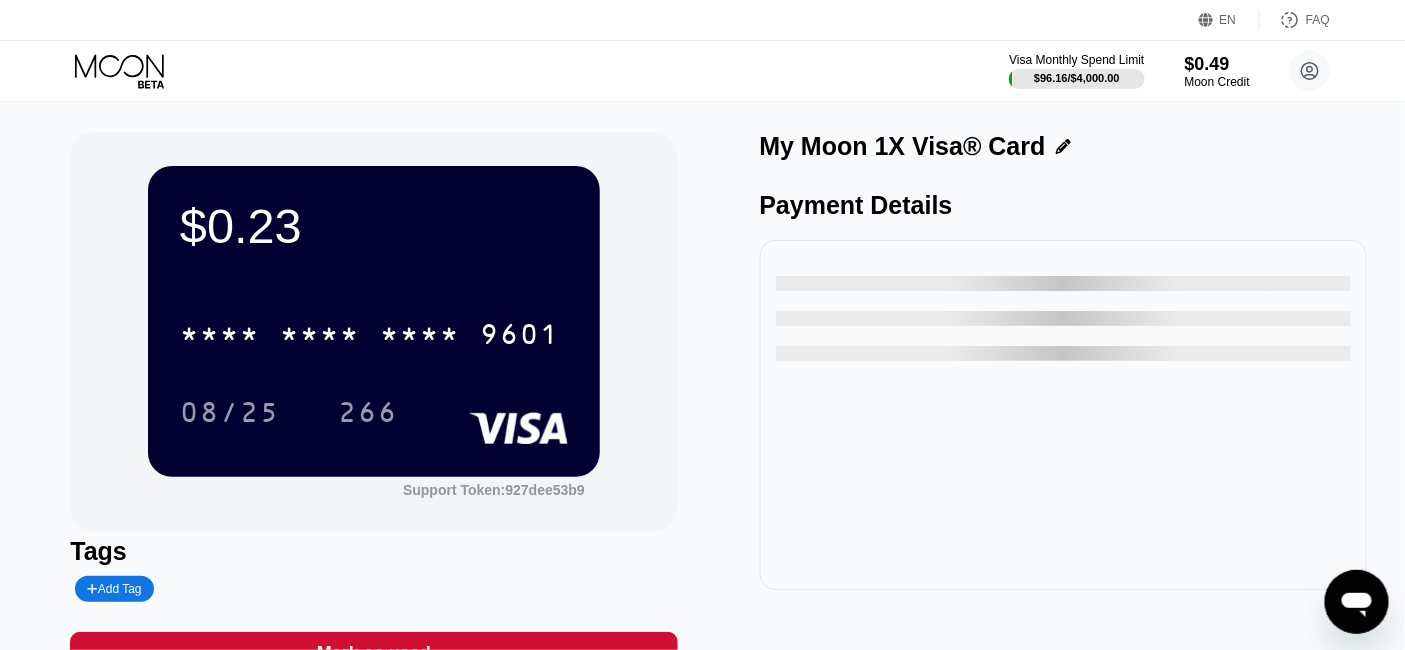 scroll, scrollTop: 111, scrollLeft: 0, axis: vertical 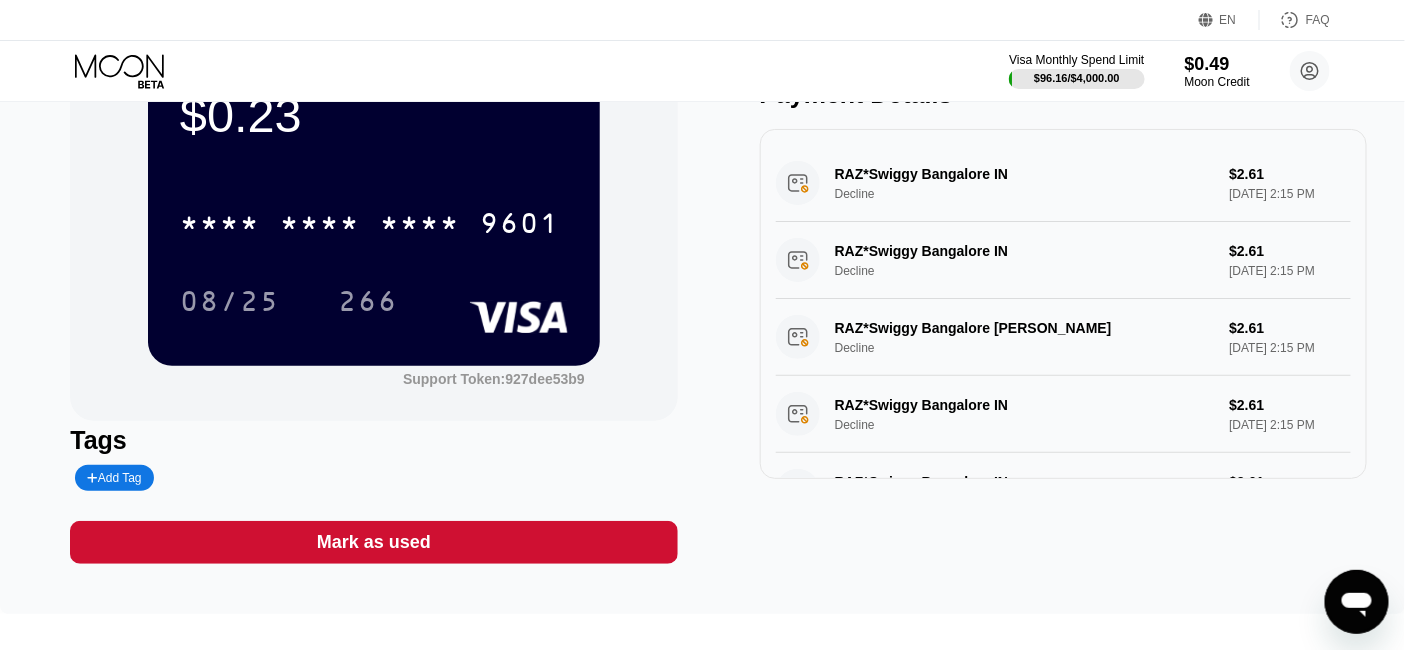 click on "Mark as used" at bounding box center [374, 542] 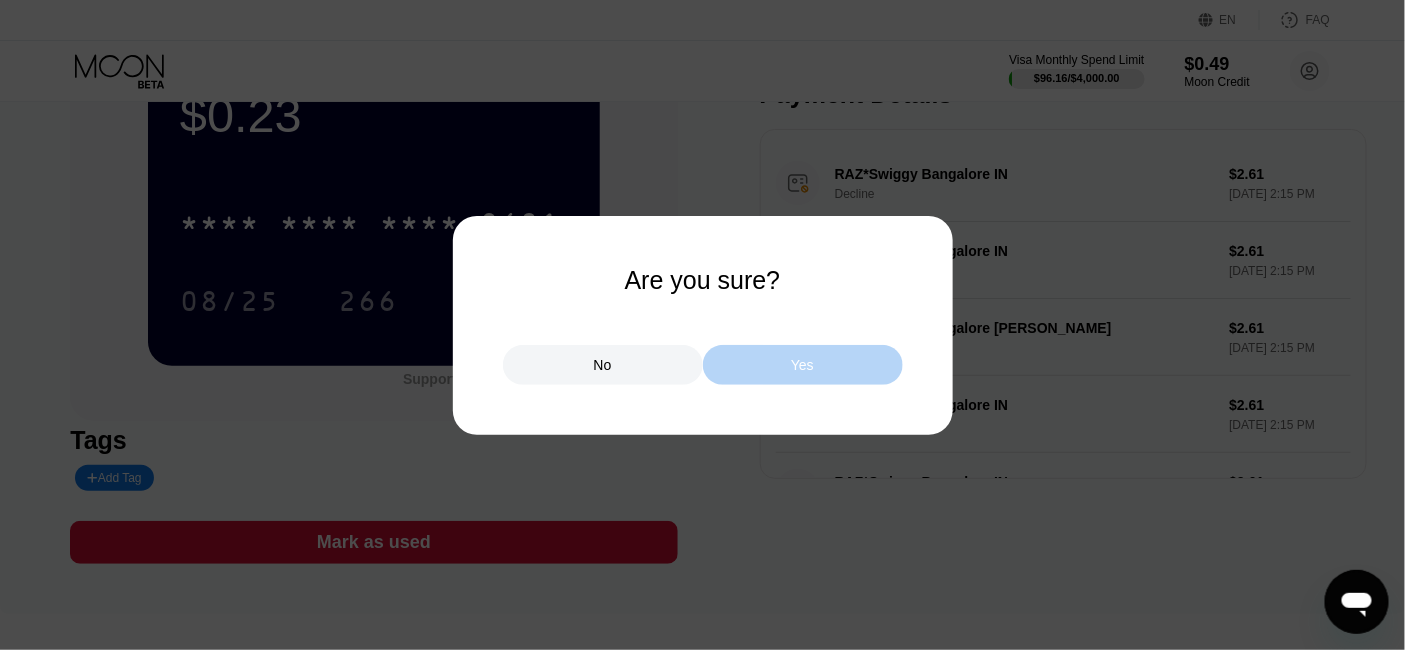 click on "Yes" at bounding box center [802, 365] 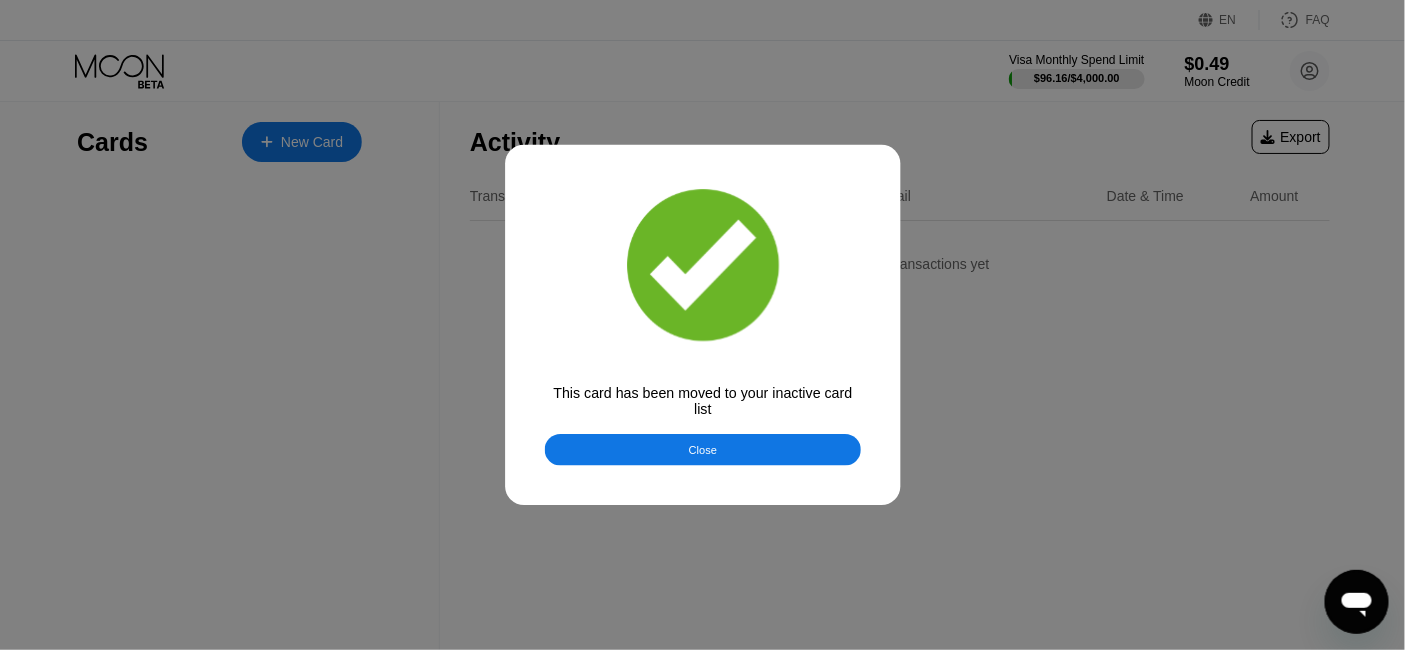 scroll, scrollTop: 0, scrollLeft: 0, axis: both 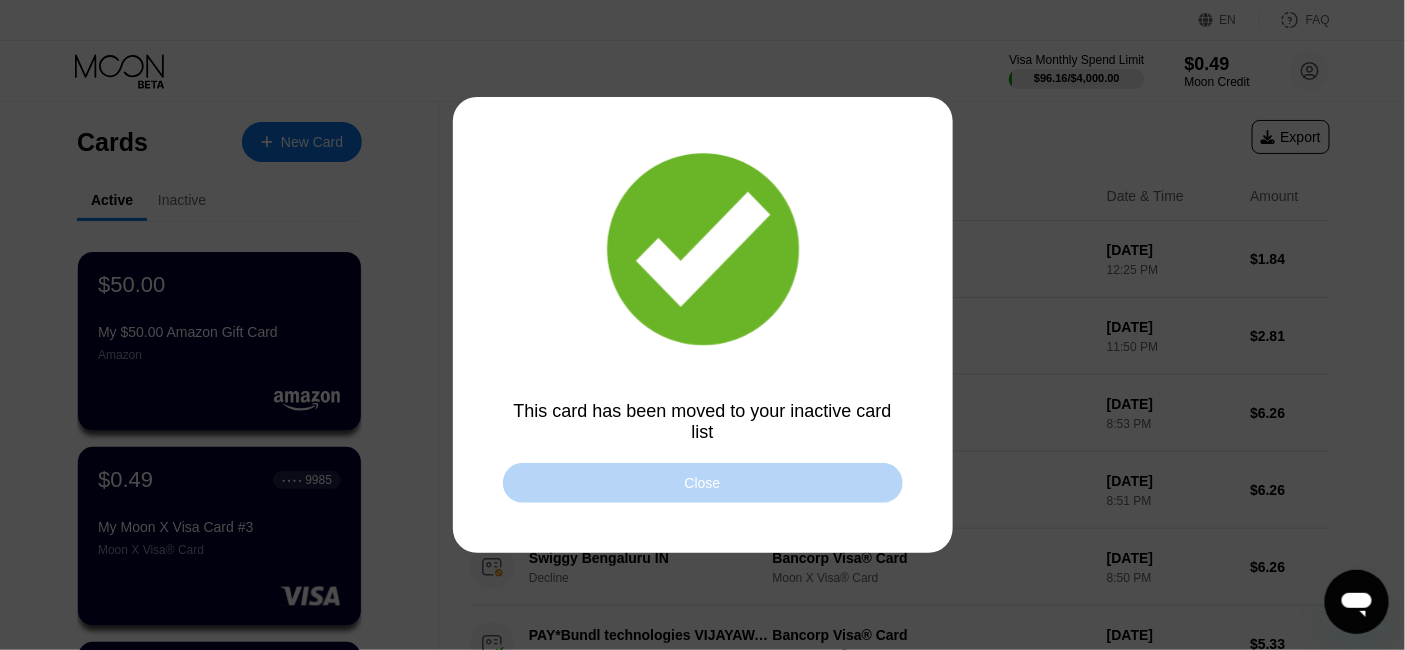 click on "Close" at bounding box center [703, 483] 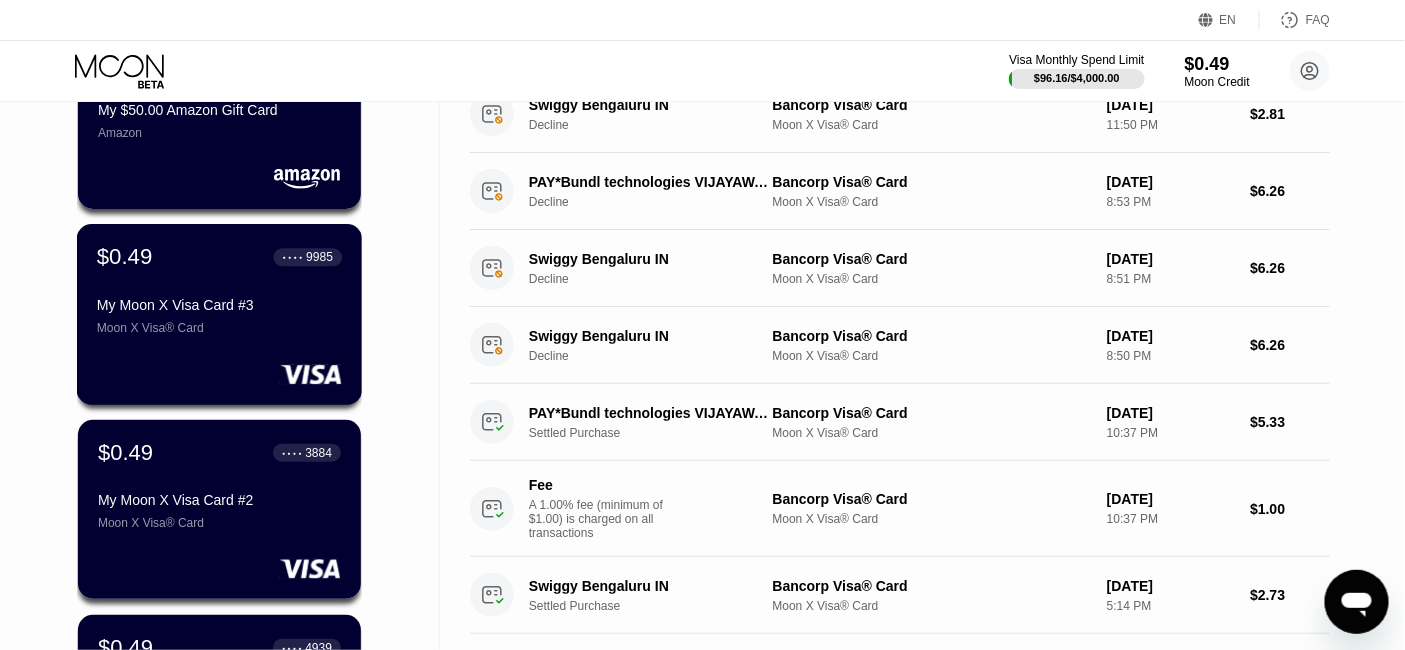 scroll, scrollTop: 111, scrollLeft: 0, axis: vertical 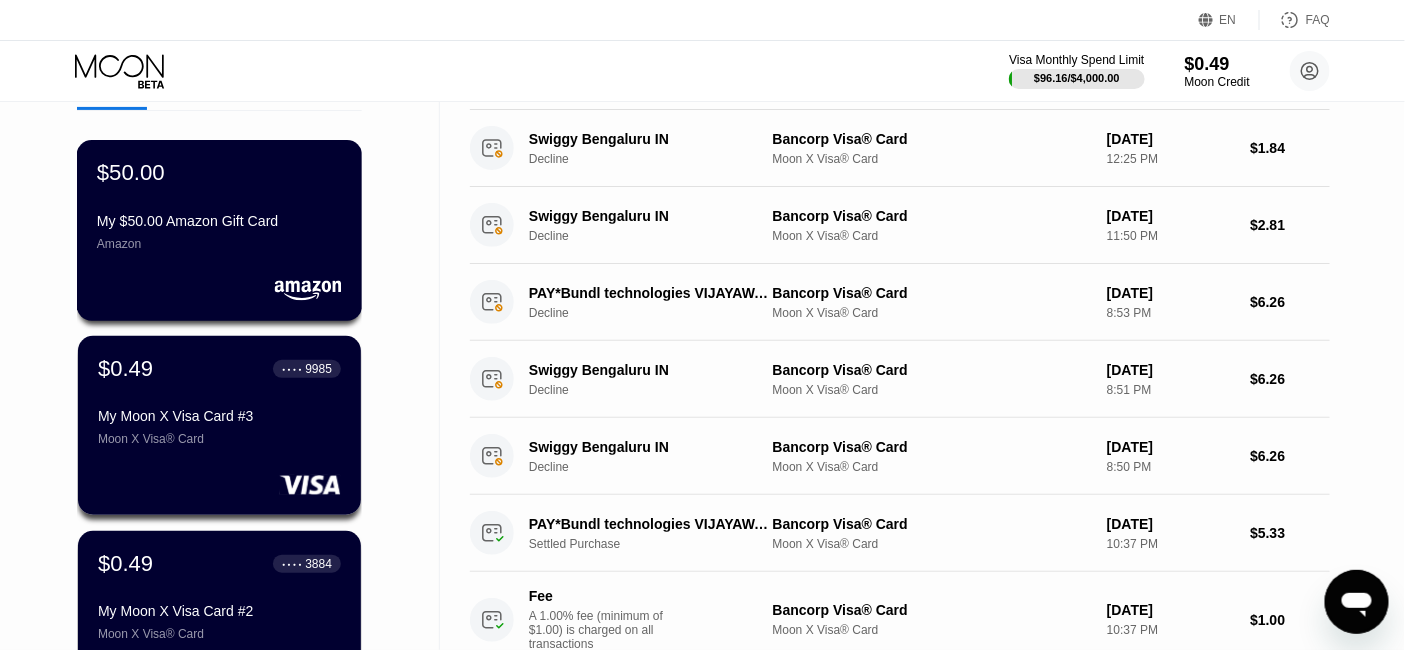 click on "$50.00 My $50.00 Amazon Gift Card Amazon" at bounding box center (220, 230) 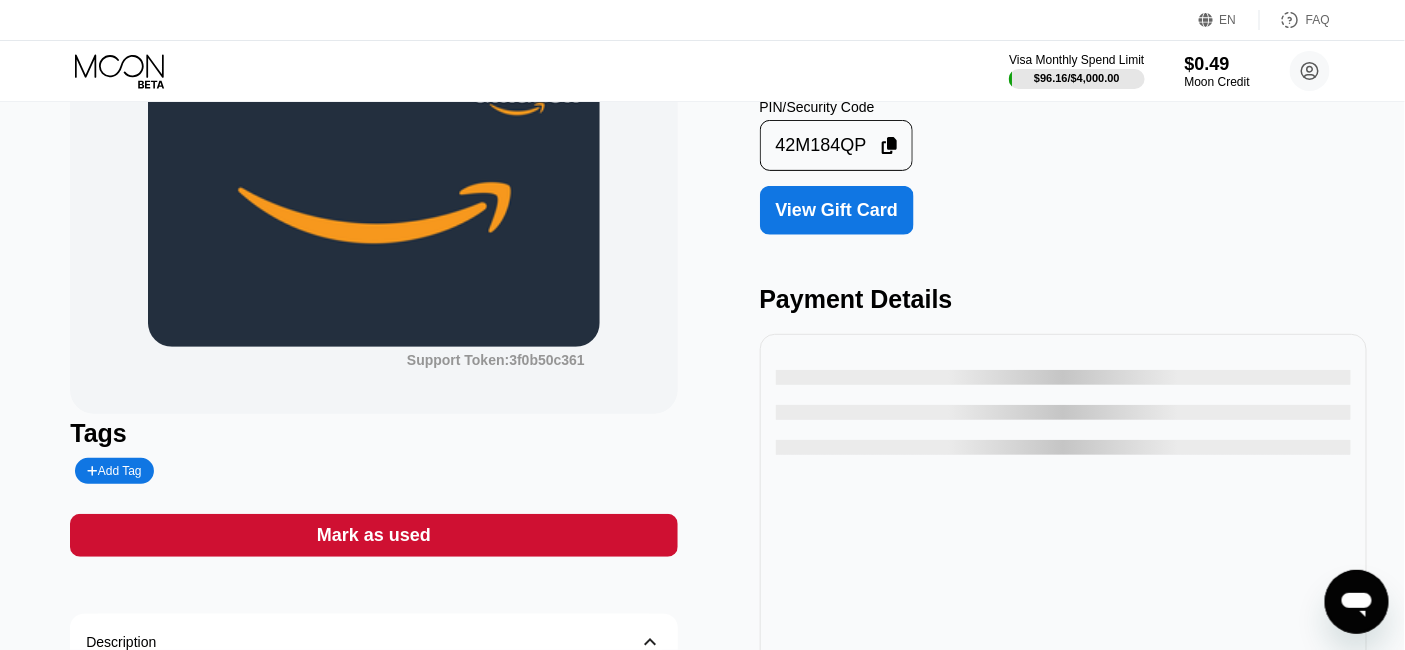 scroll, scrollTop: 222, scrollLeft: 0, axis: vertical 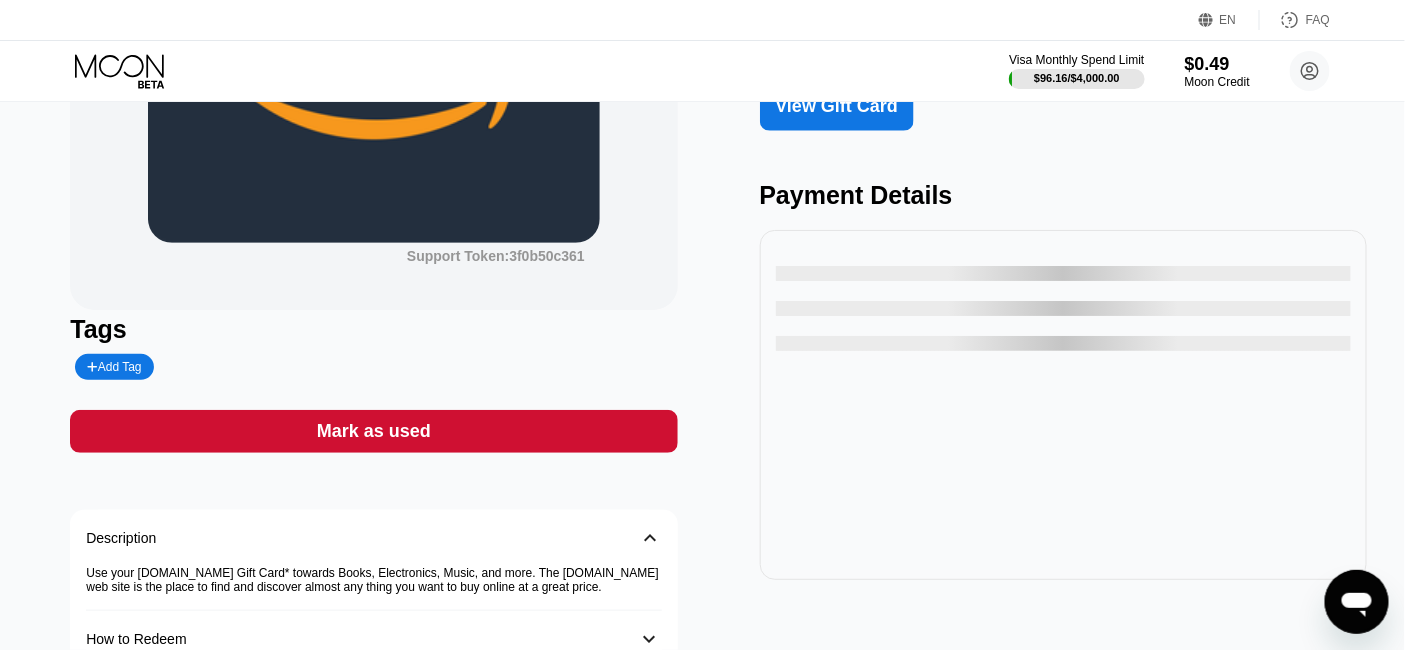 click on "Mark as used" at bounding box center (373, 431) 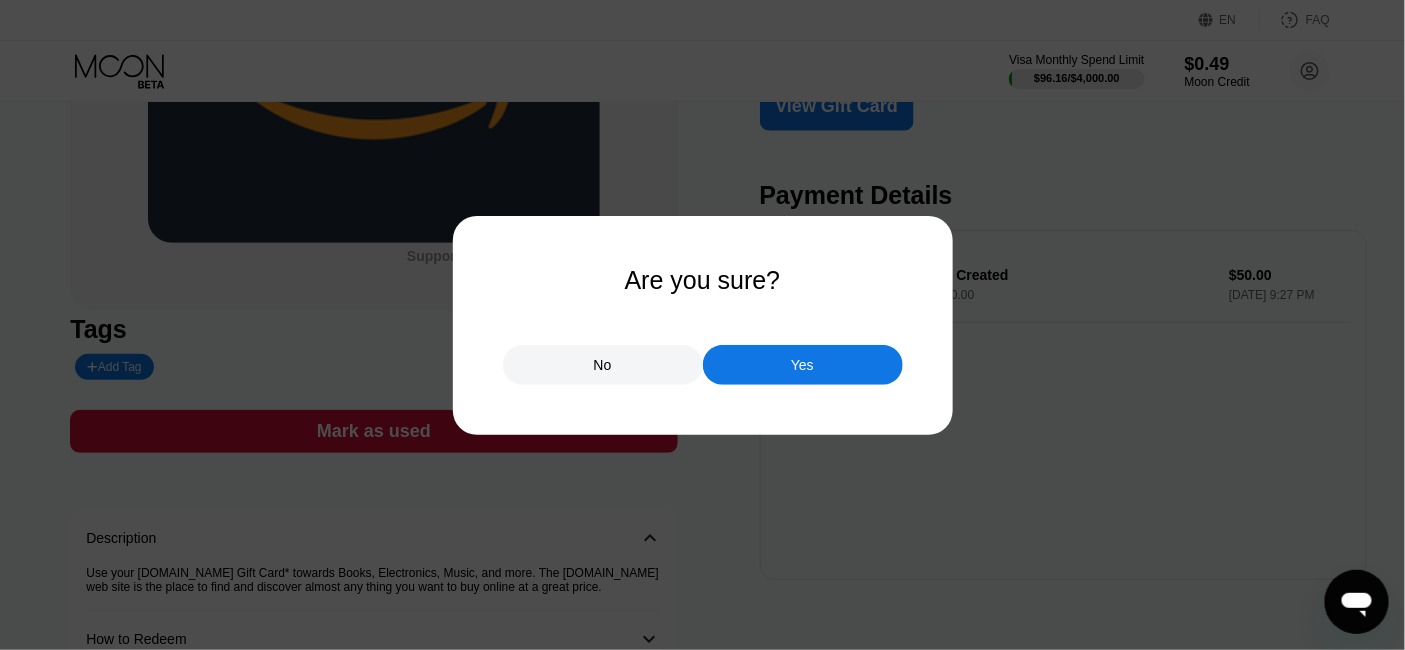 click on "Yes" at bounding box center [803, 365] 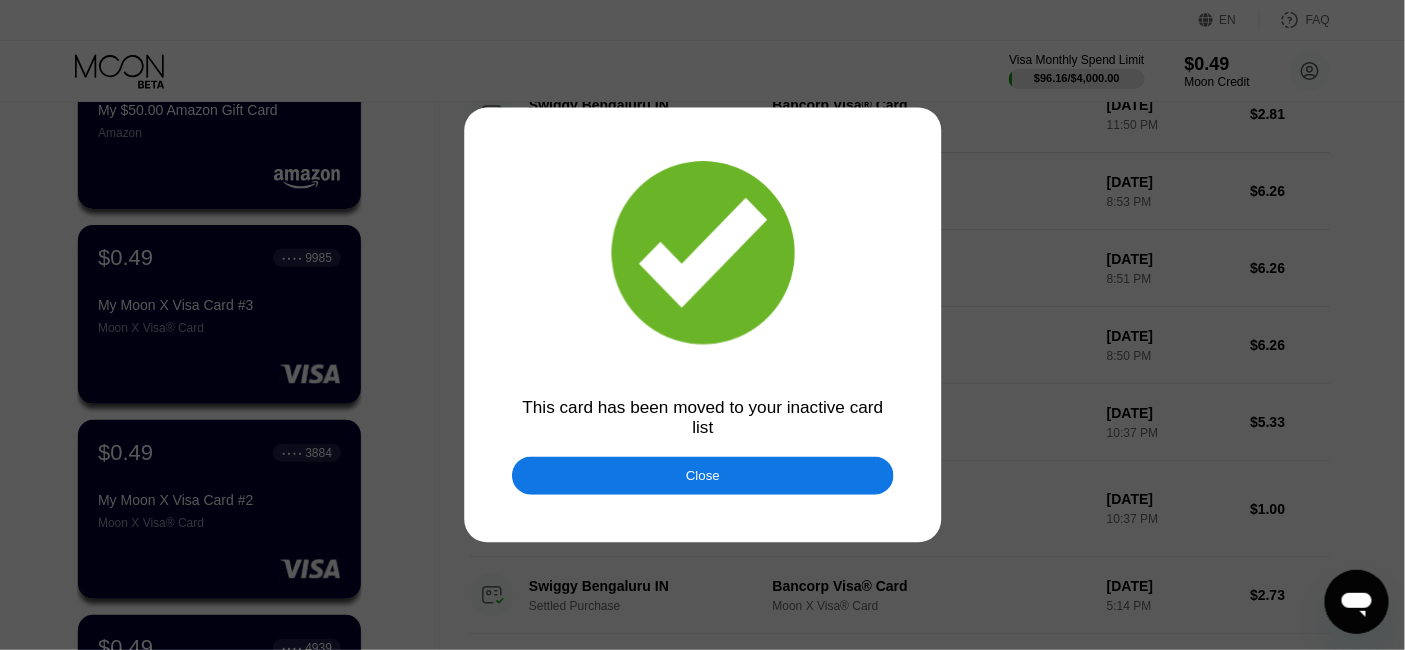 scroll, scrollTop: 0, scrollLeft: 0, axis: both 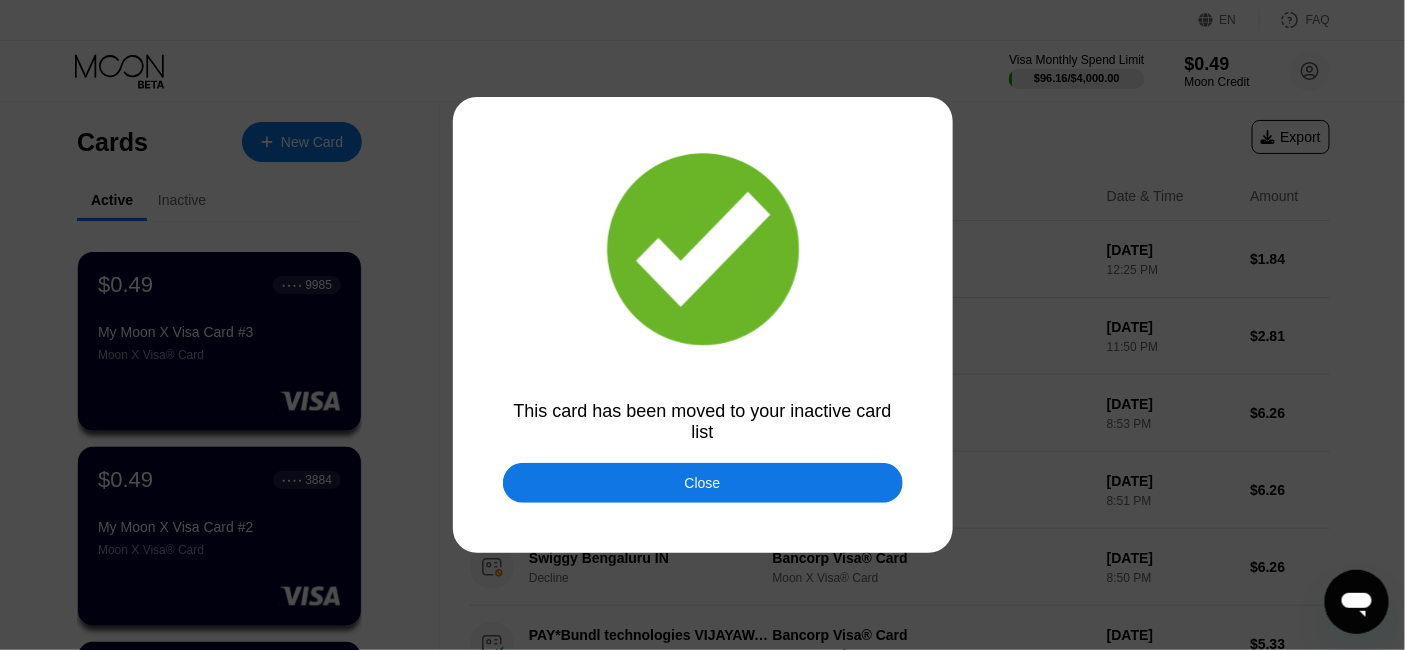 click on "Close" at bounding box center (703, 483) 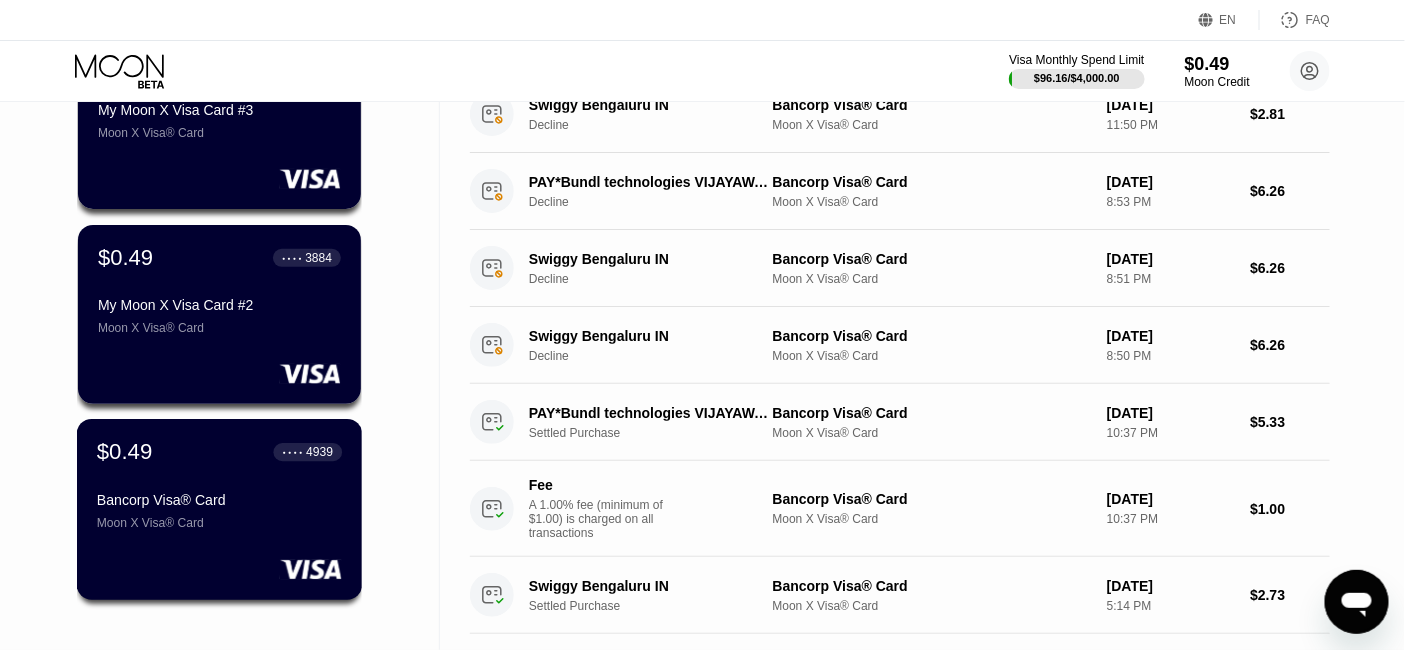 scroll, scrollTop: 0, scrollLeft: 0, axis: both 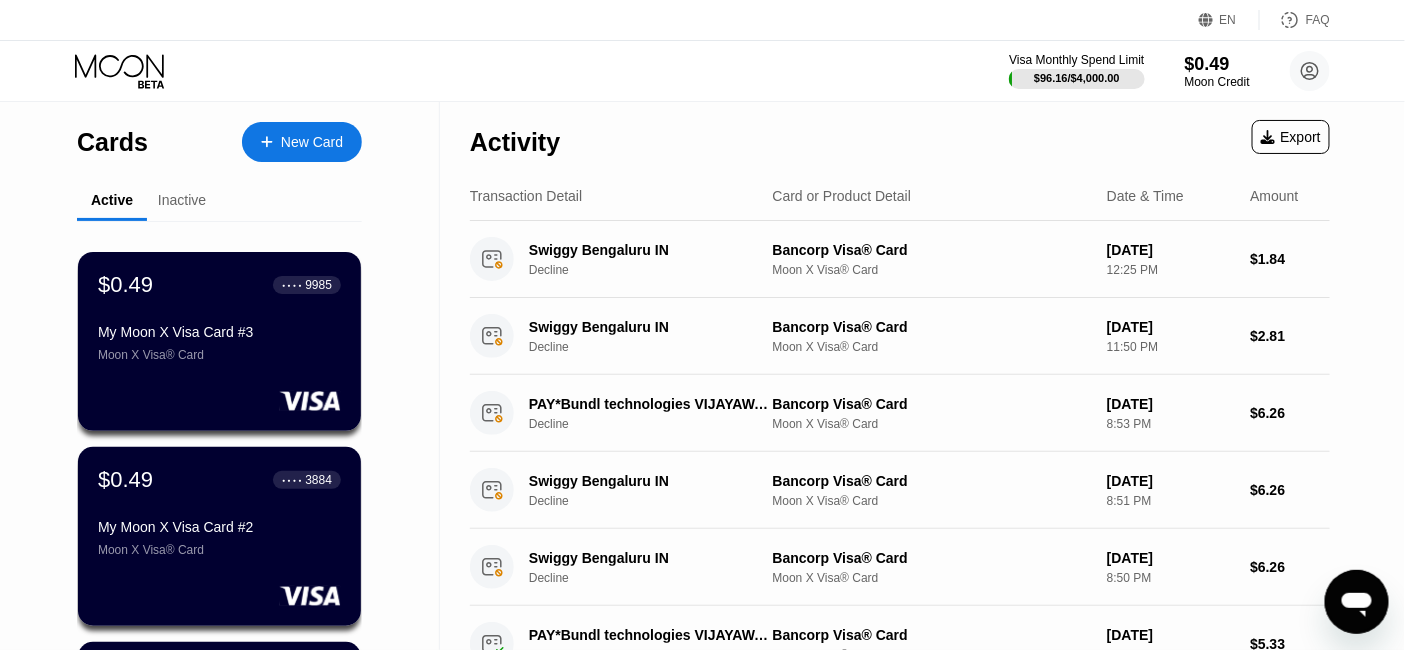 click on "Moon Credit" at bounding box center [1217, 82] 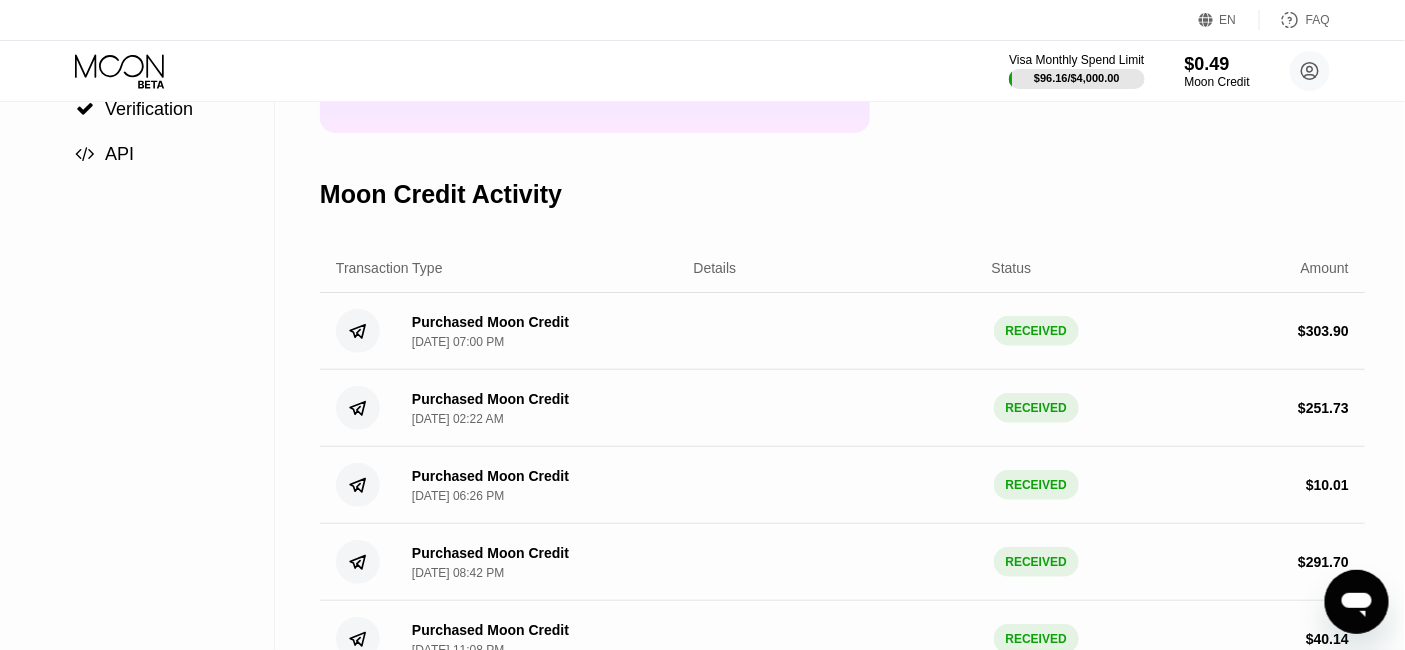 scroll, scrollTop: 0, scrollLeft: 0, axis: both 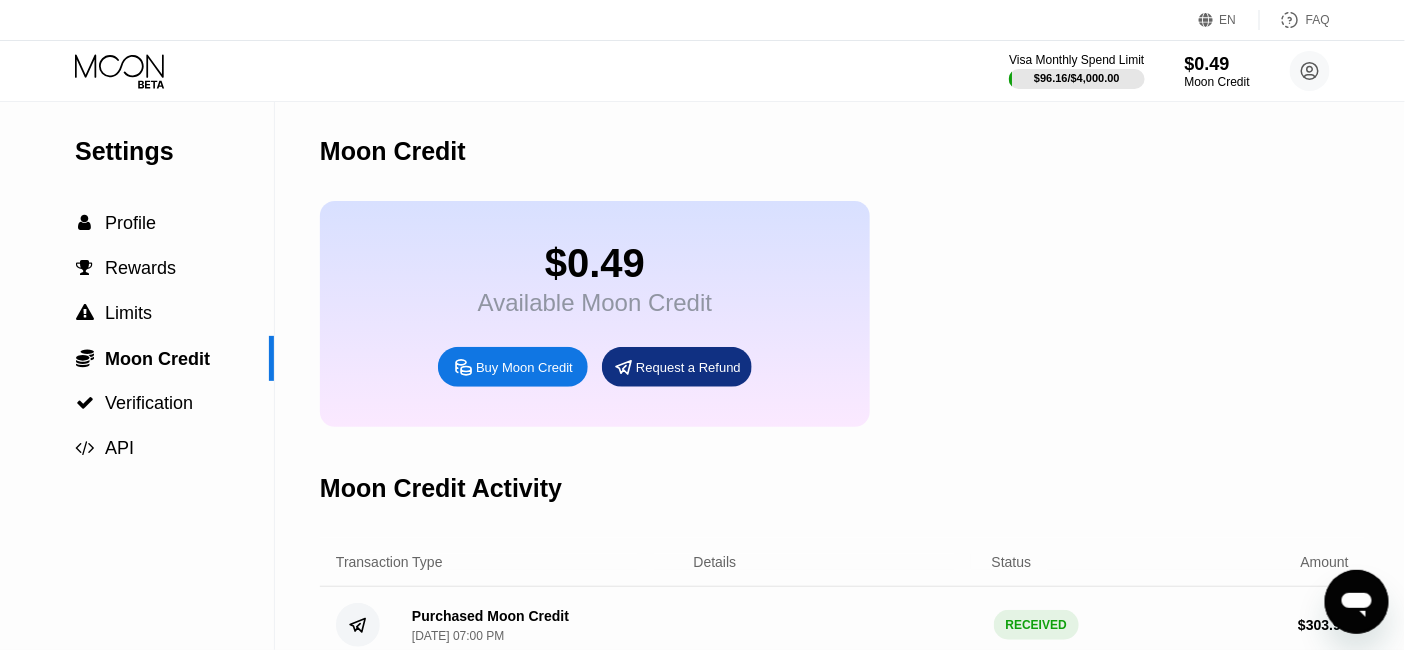 click 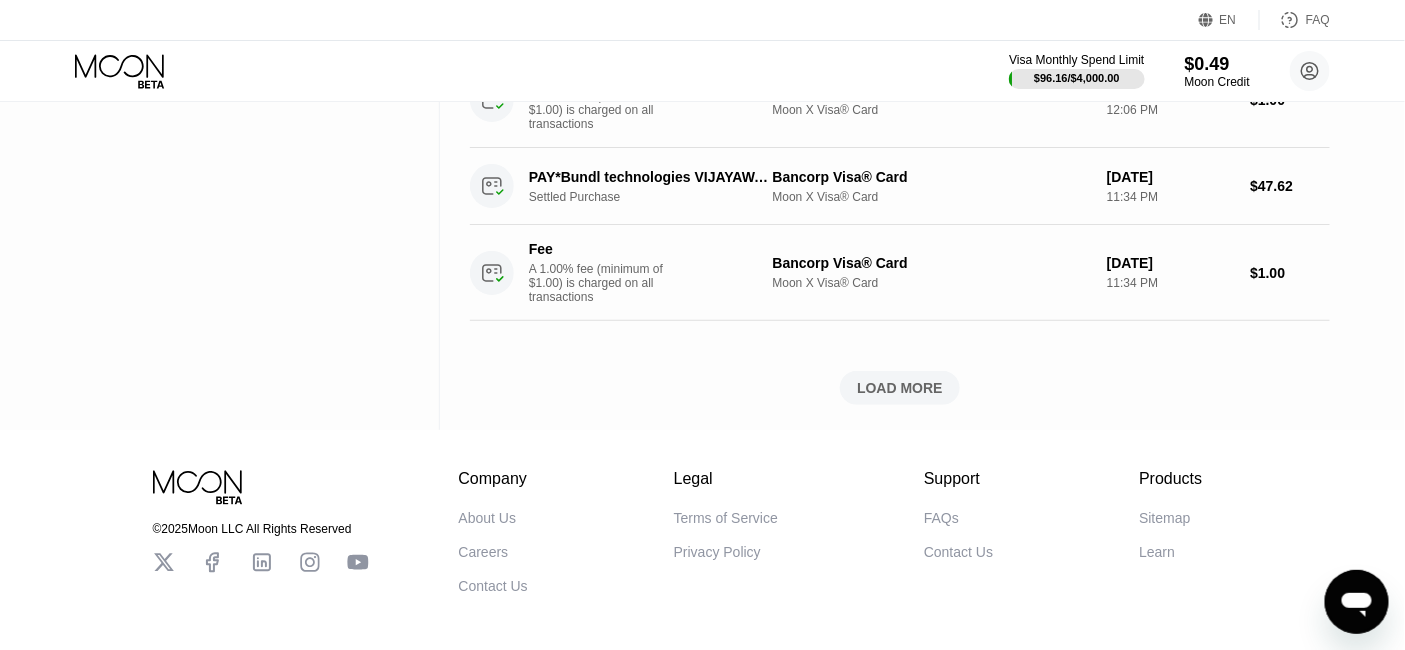 scroll, scrollTop: 1555, scrollLeft: 0, axis: vertical 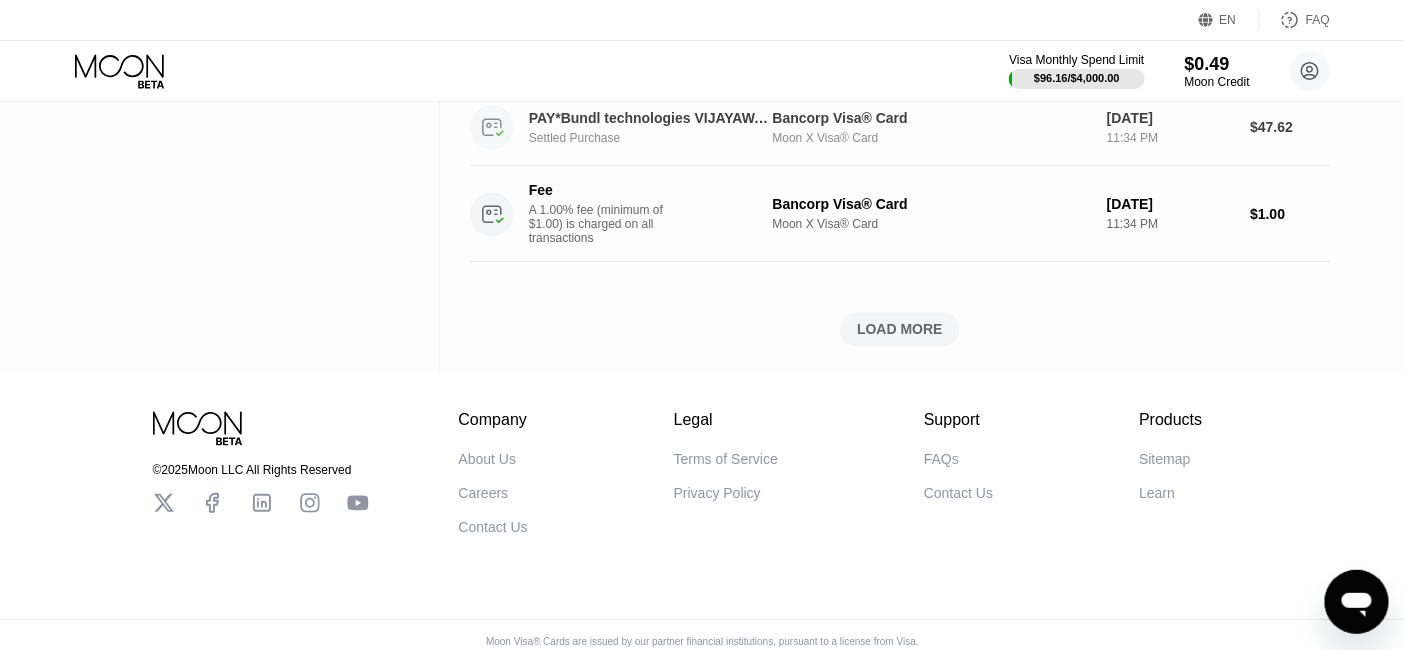 click on "Settled Purchase" at bounding box center (658, 138) 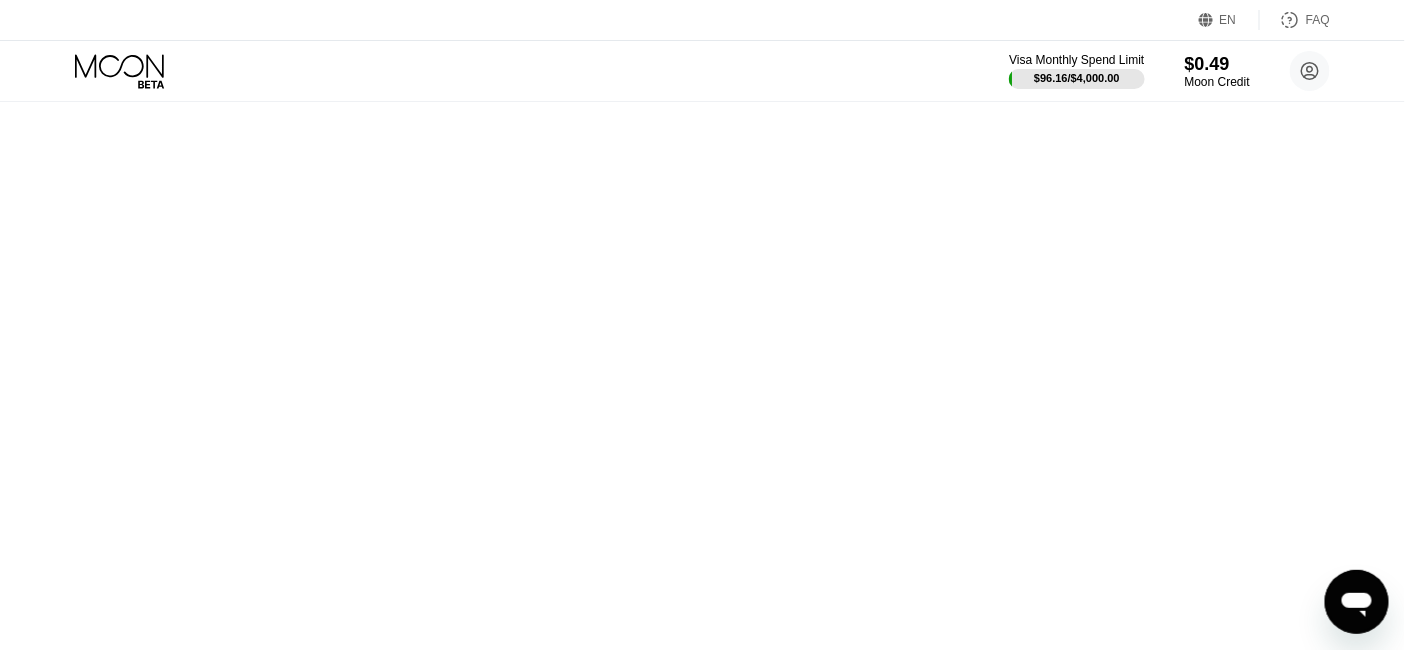 scroll, scrollTop: 0, scrollLeft: 0, axis: both 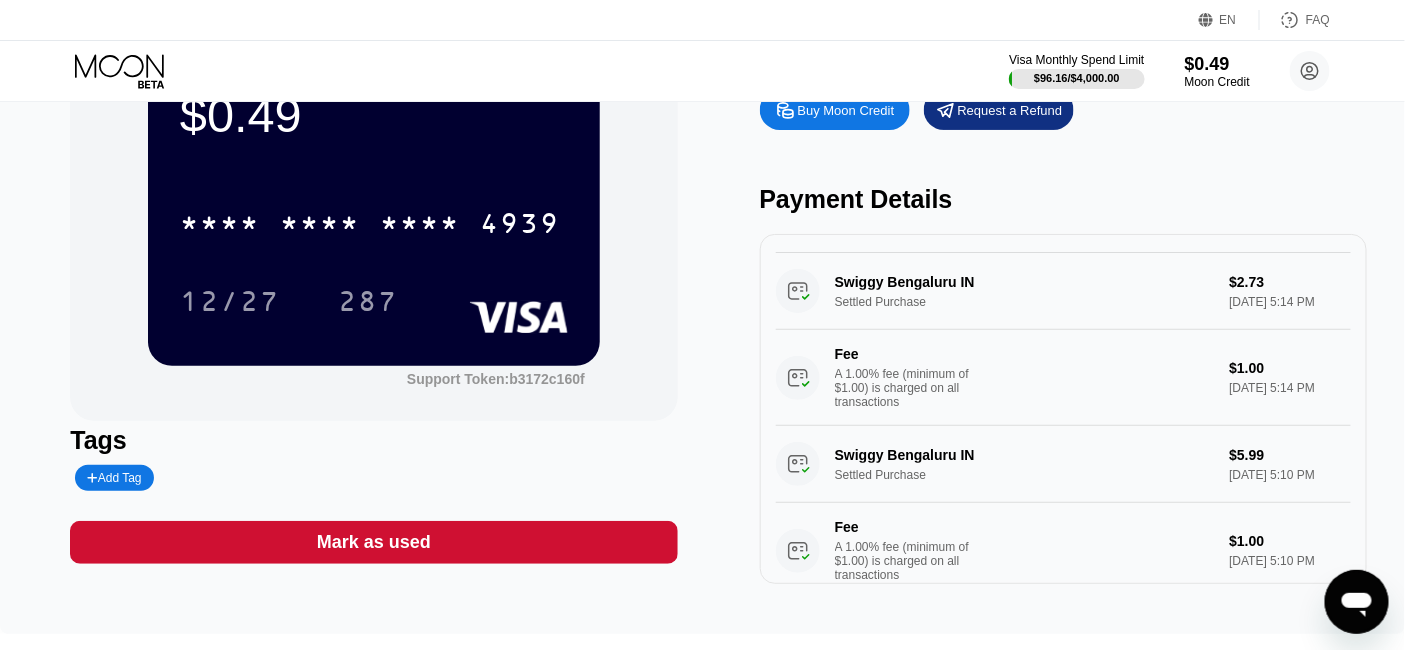 click 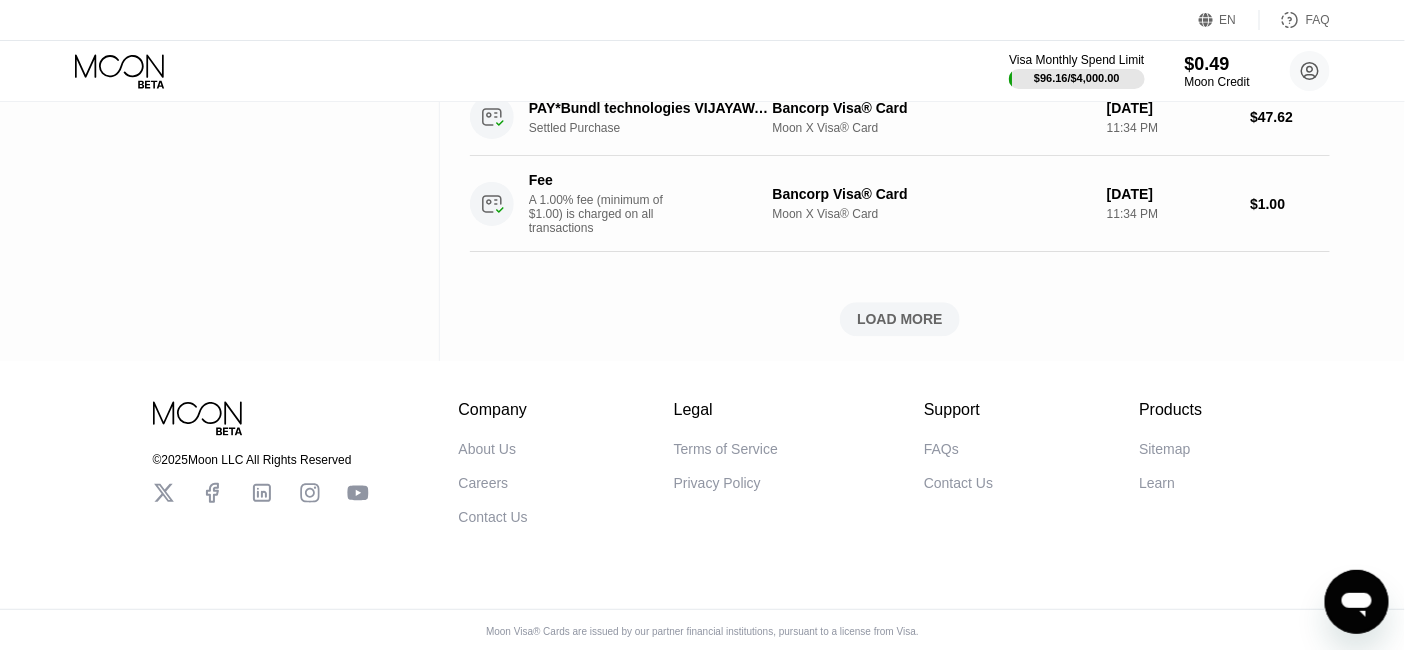 scroll, scrollTop: 1664, scrollLeft: 0, axis: vertical 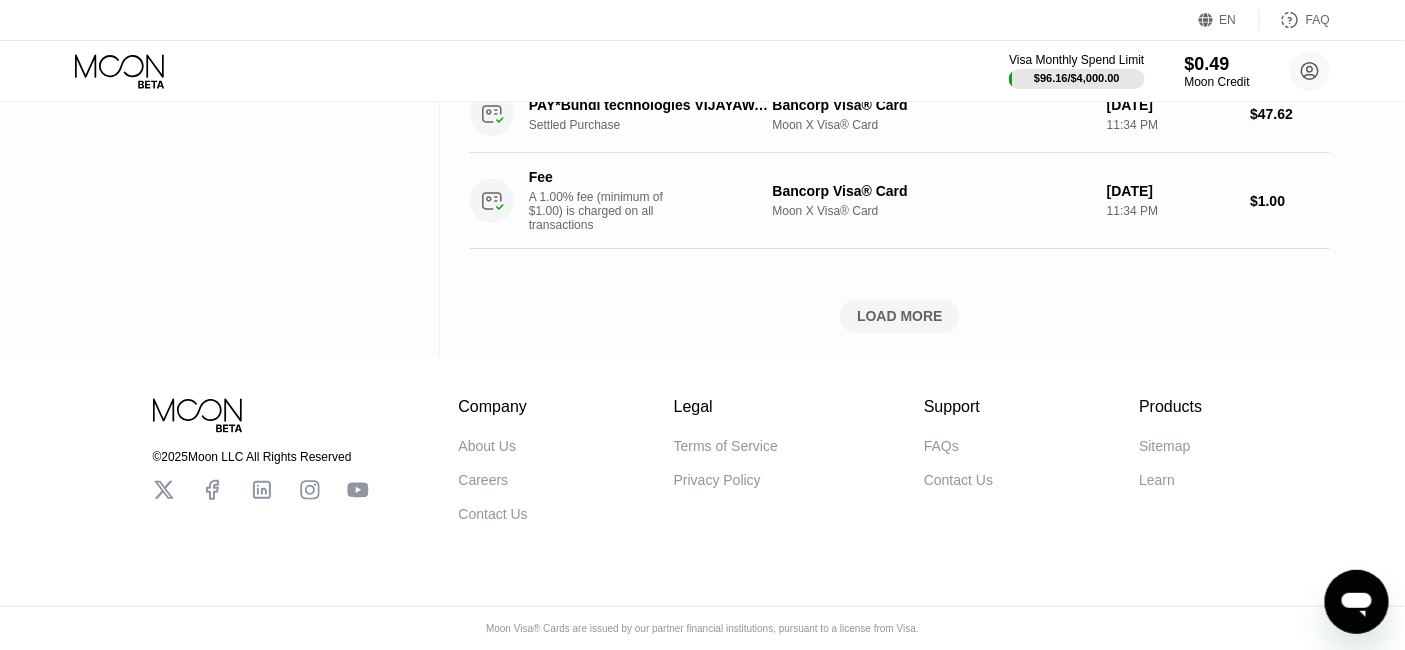 click 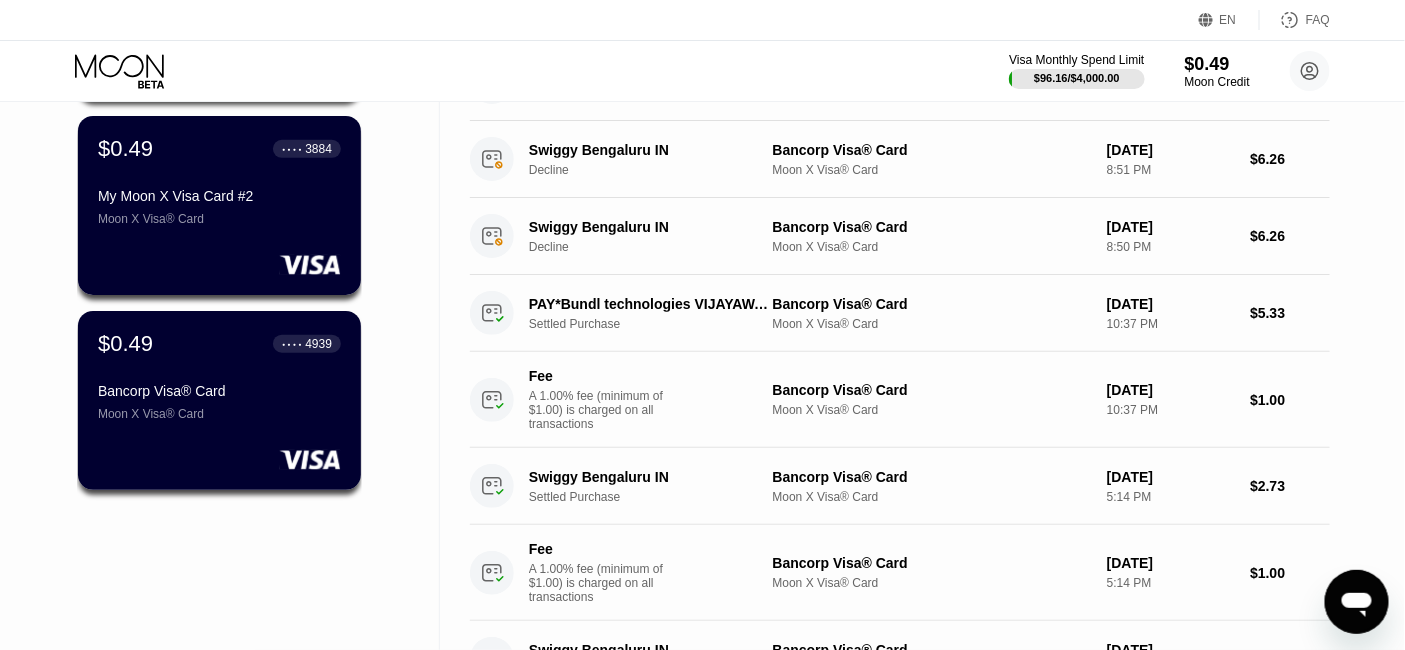 scroll, scrollTop: 0, scrollLeft: 0, axis: both 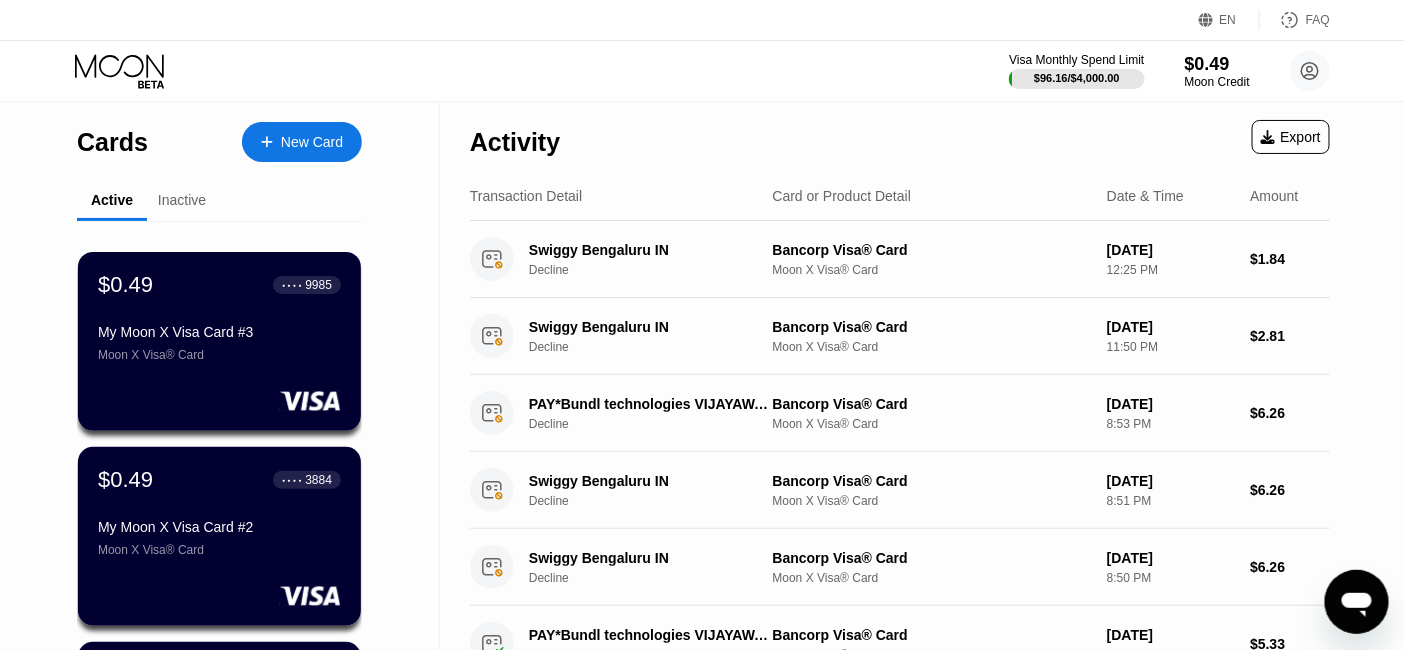 click on "Inactive" at bounding box center [182, 201] 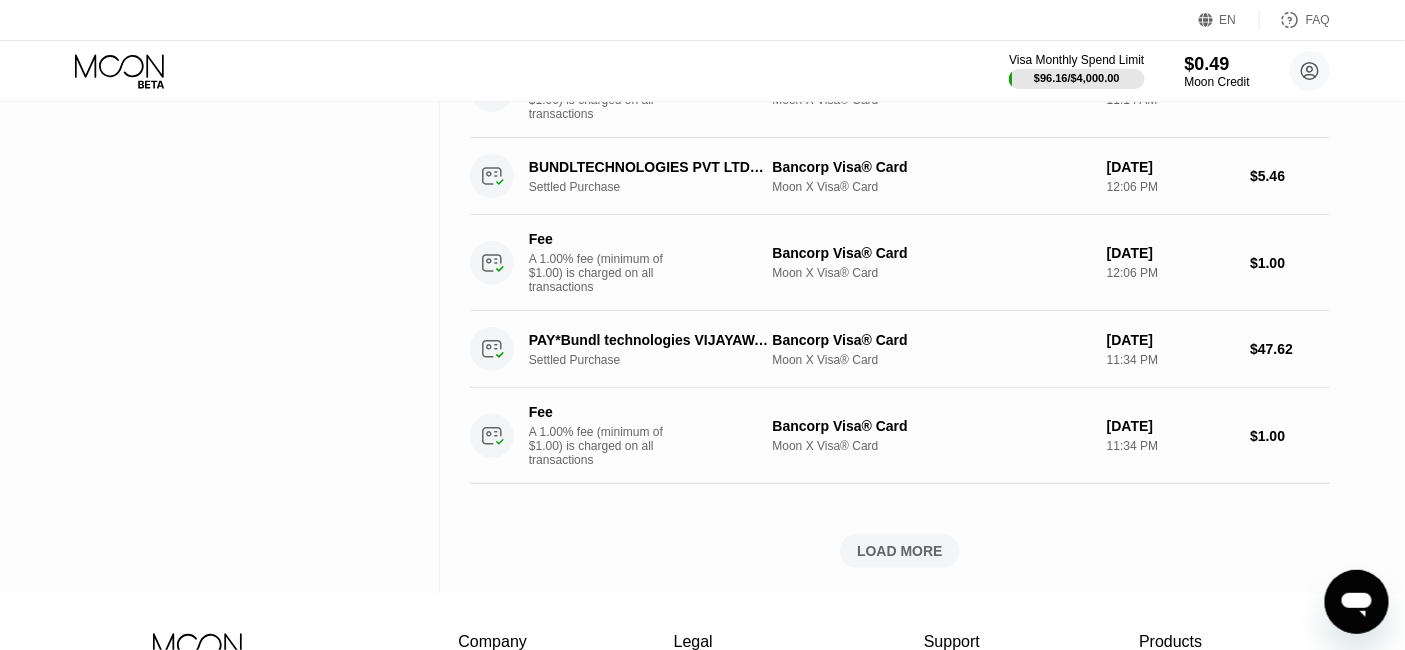 scroll, scrollTop: 777, scrollLeft: 0, axis: vertical 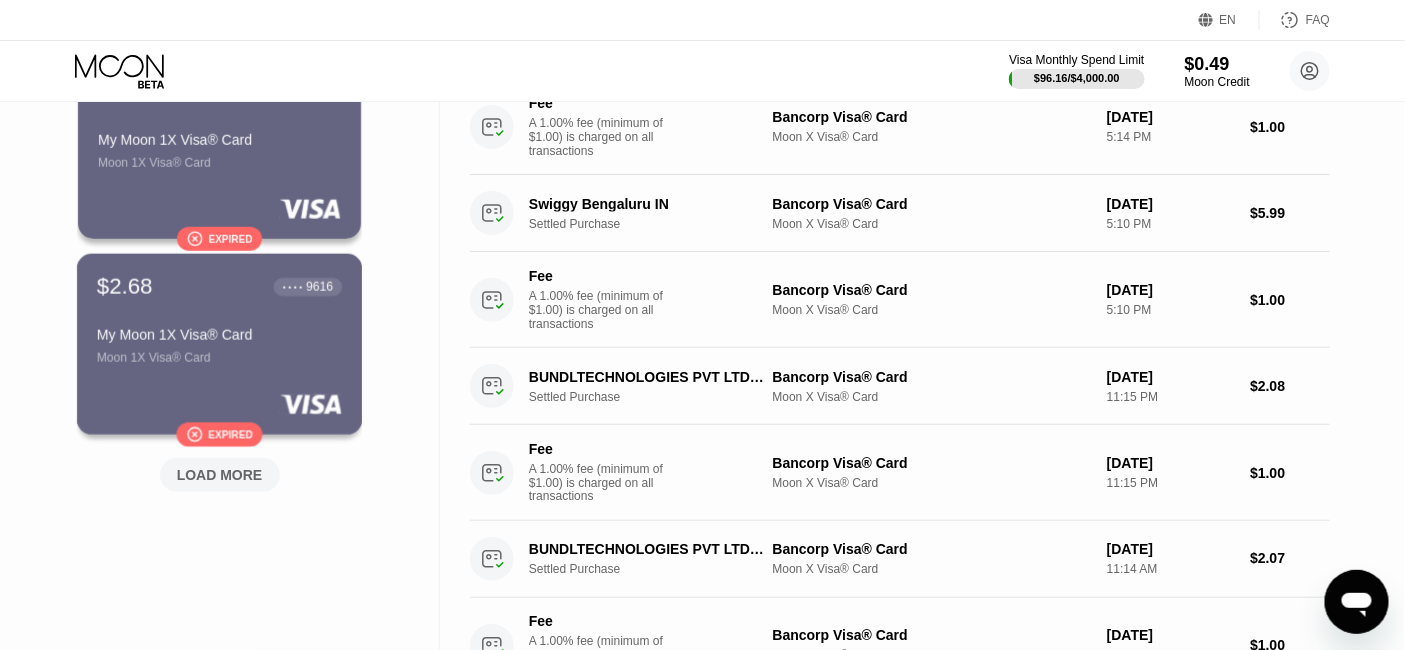 click on "Moon 1X Visa® Card" at bounding box center [219, 358] 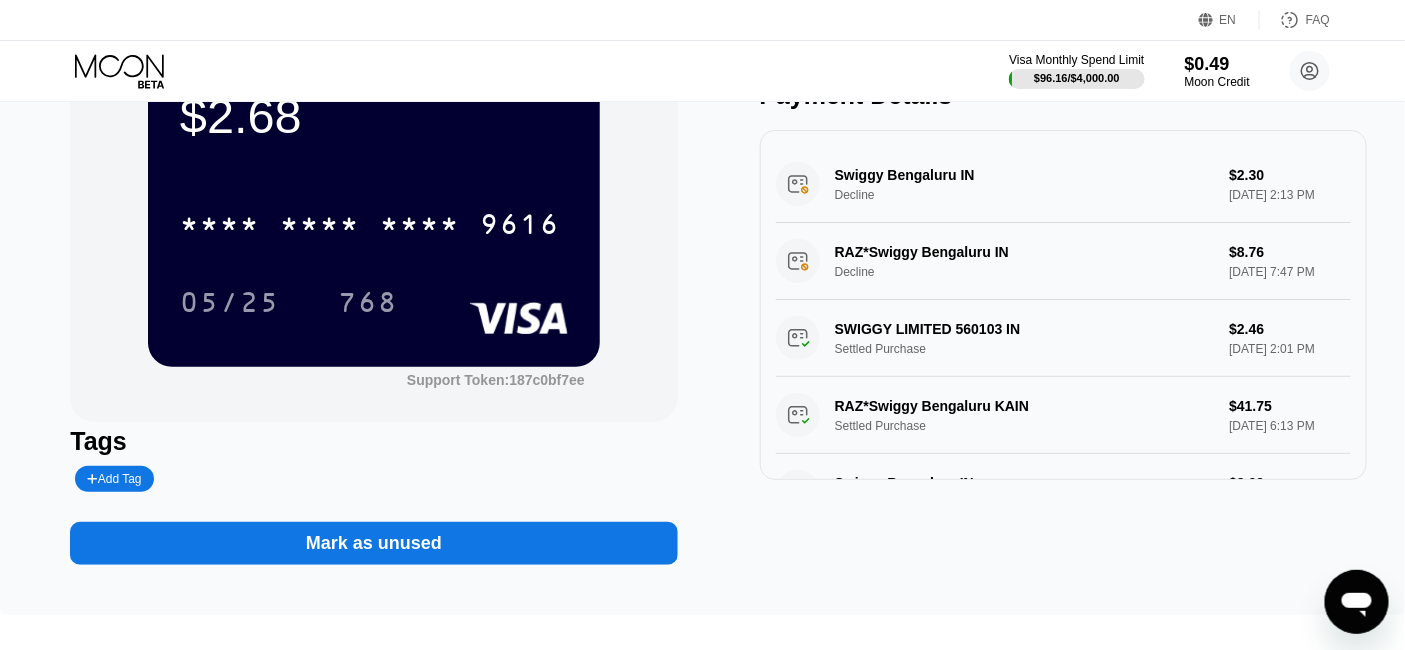 scroll, scrollTop: 111, scrollLeft: 0, axis: vertical 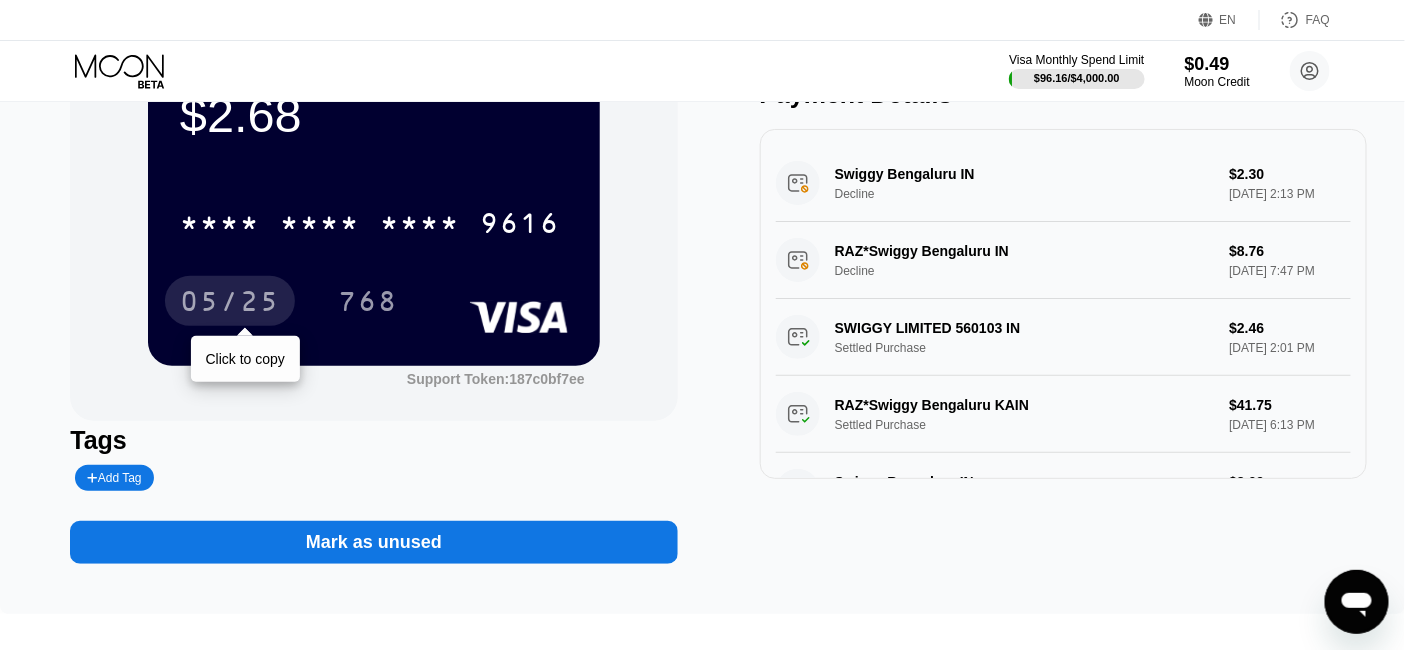 click on "05/25" at bounding box center [230, 304] 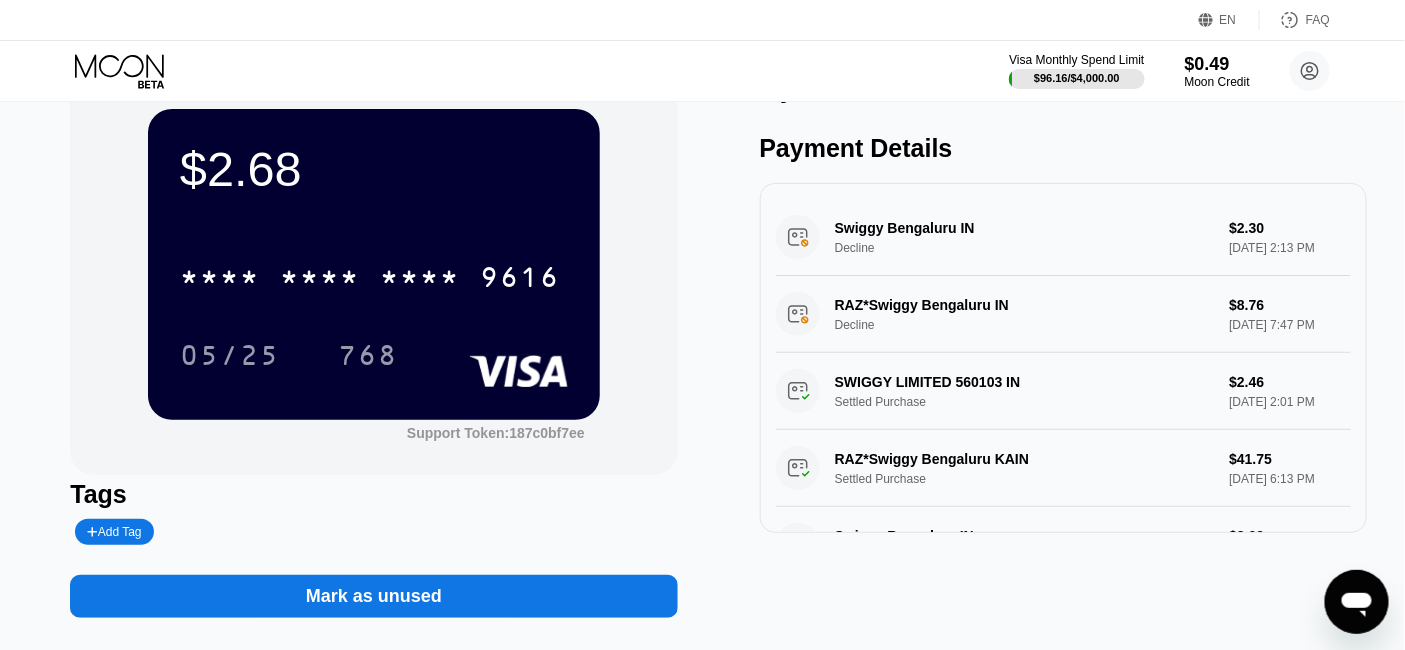 scroll, scrollTop: 0, scrollLeft: 0, axis: both 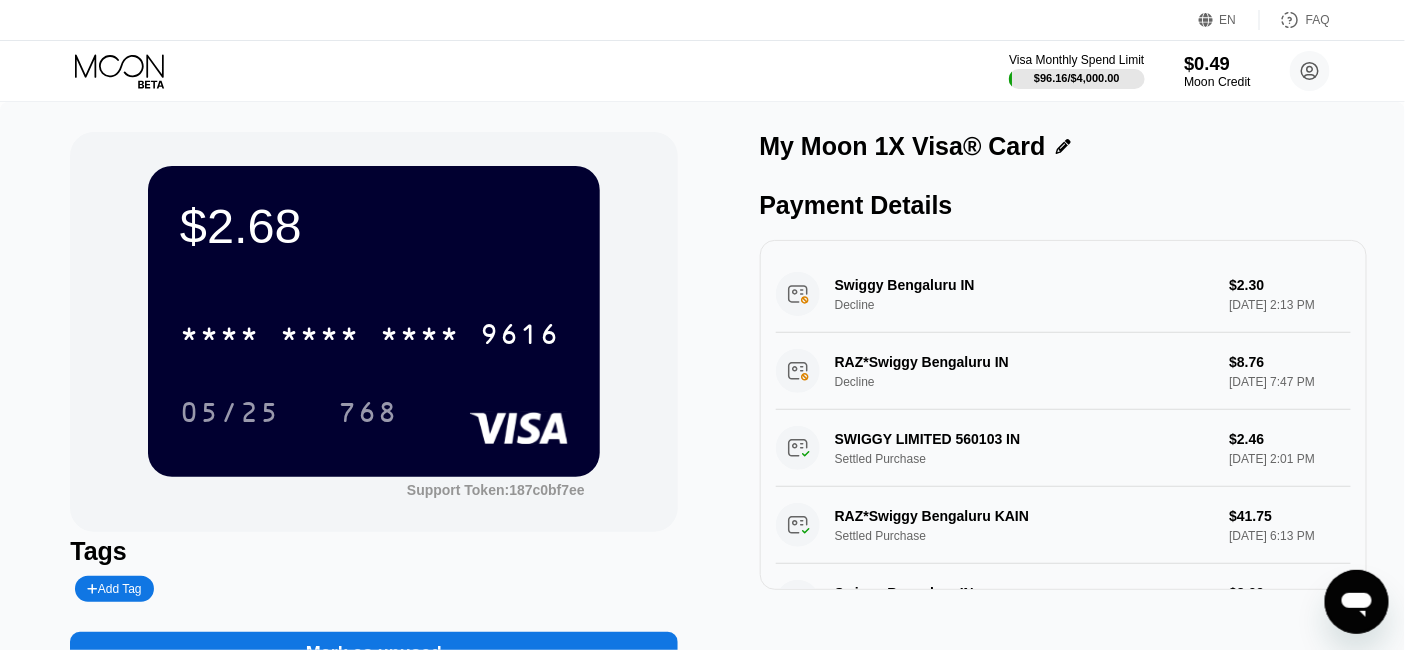 click on "$0.49" at bounding box center [1217, 63] 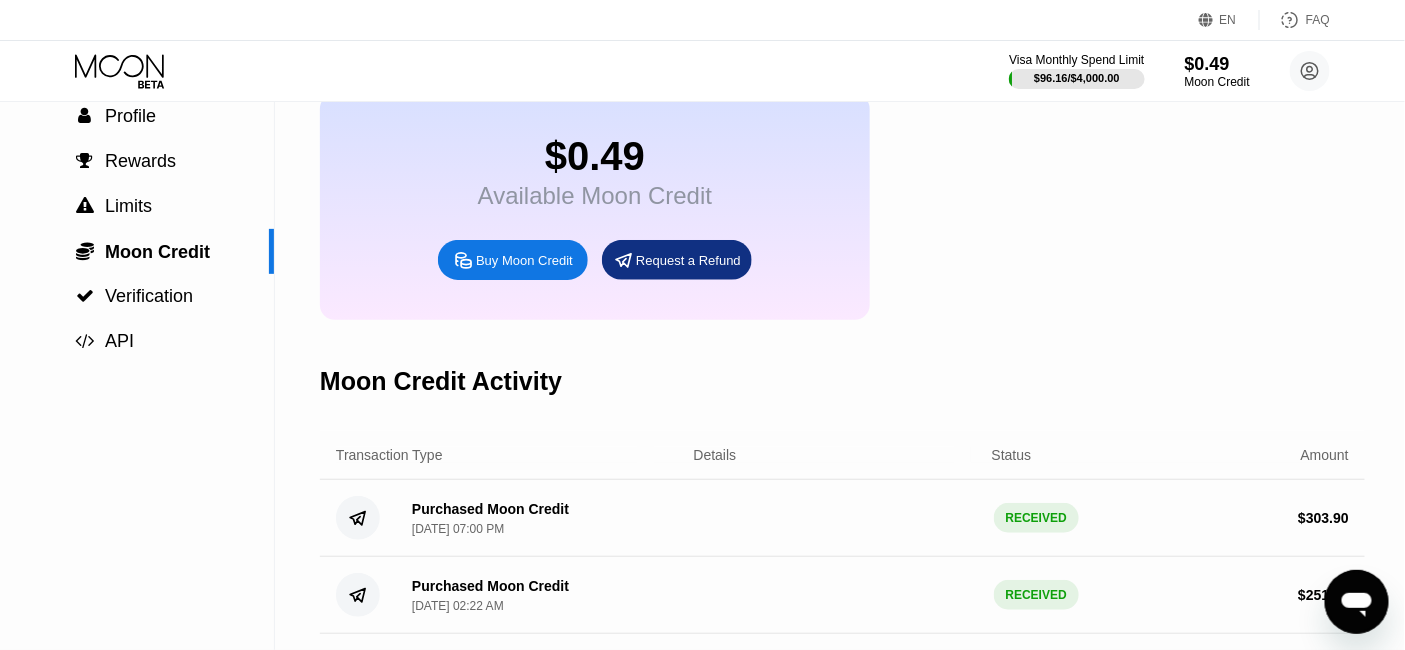 scroll, scrollTop: 111, scrollLeft: 0, axis: vertical 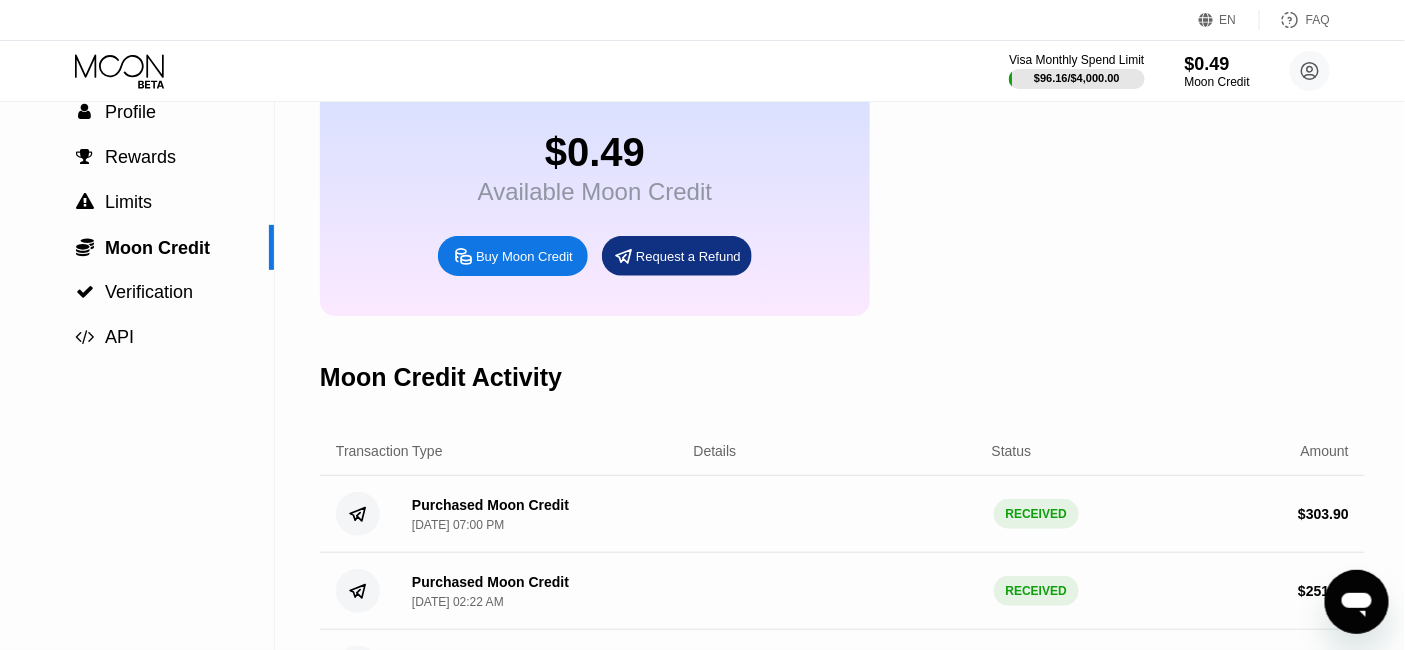 click on "Buy Moon Credit" at bounding box center [524, 256] 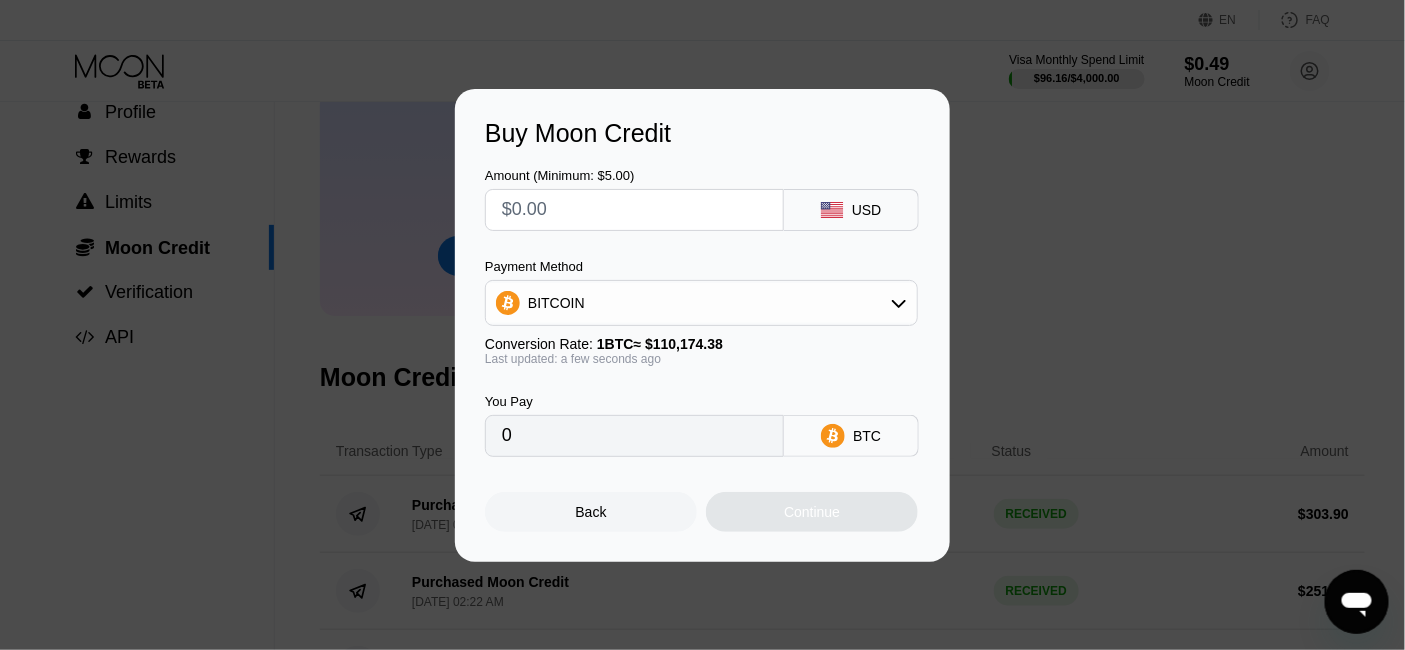 click at bounding box center (634, 210) 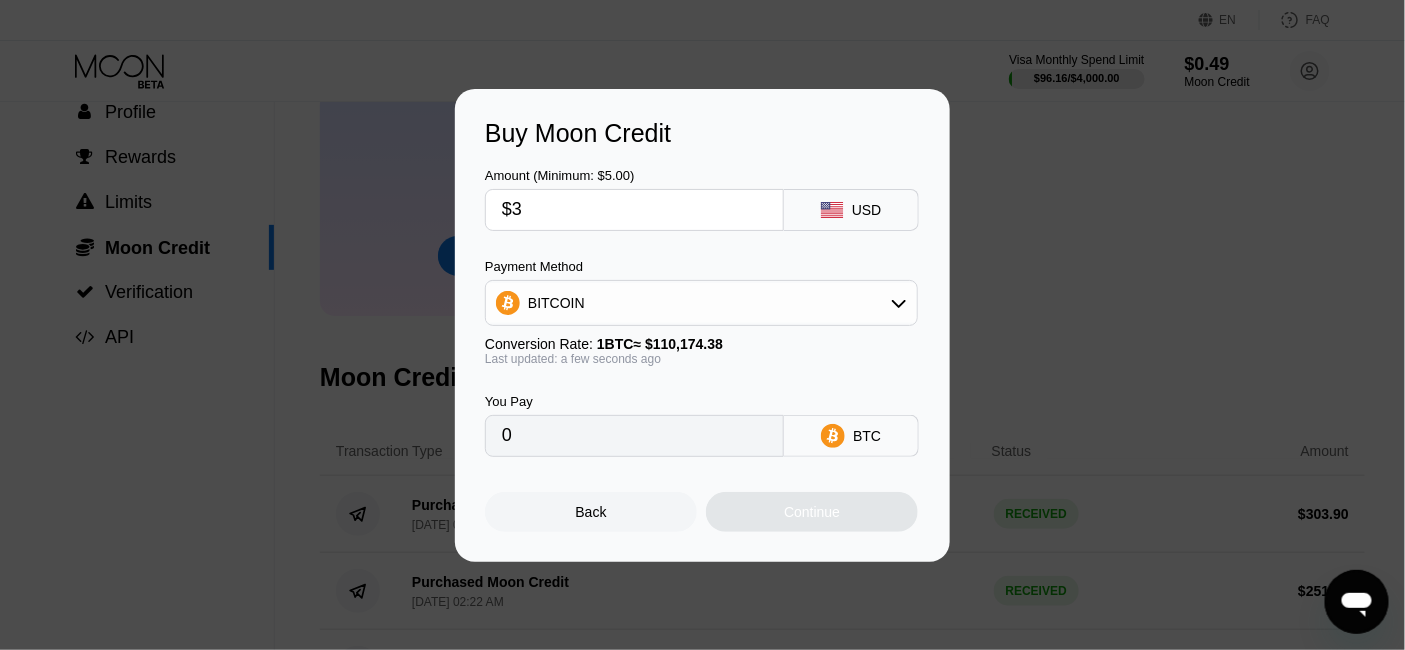 type on "$36" 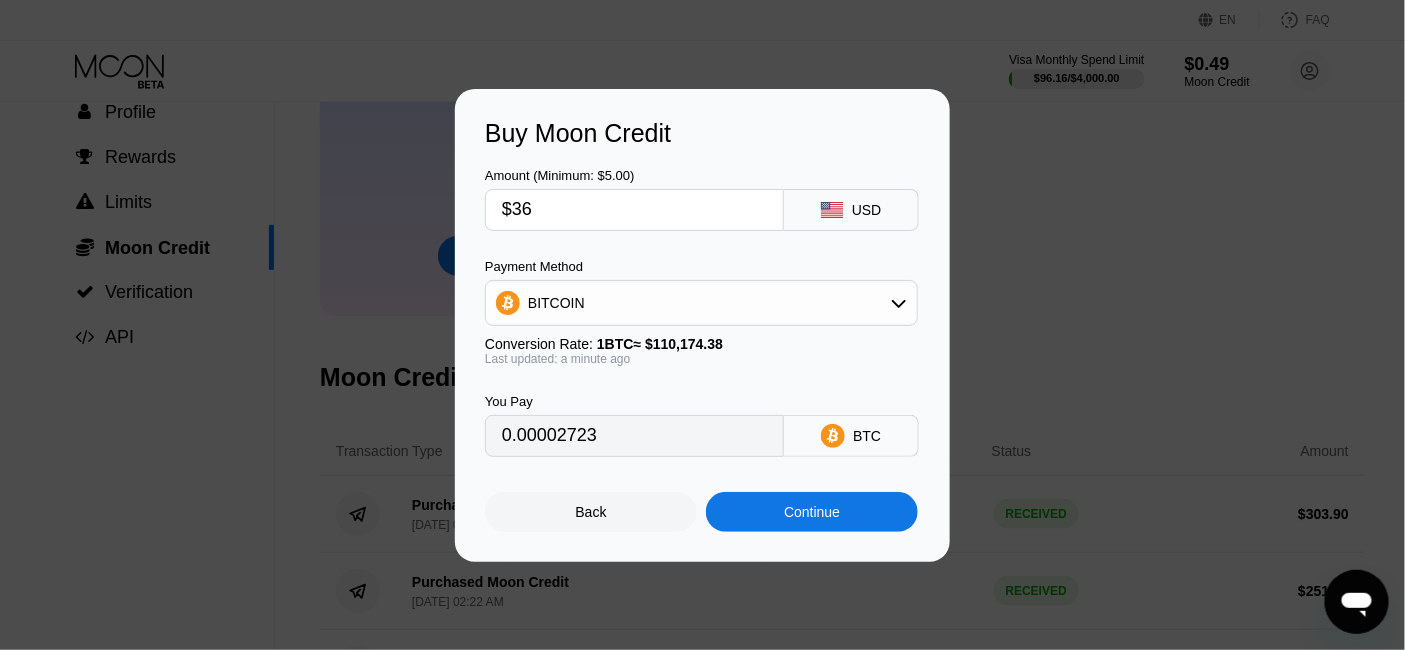 type on "0.00032676" 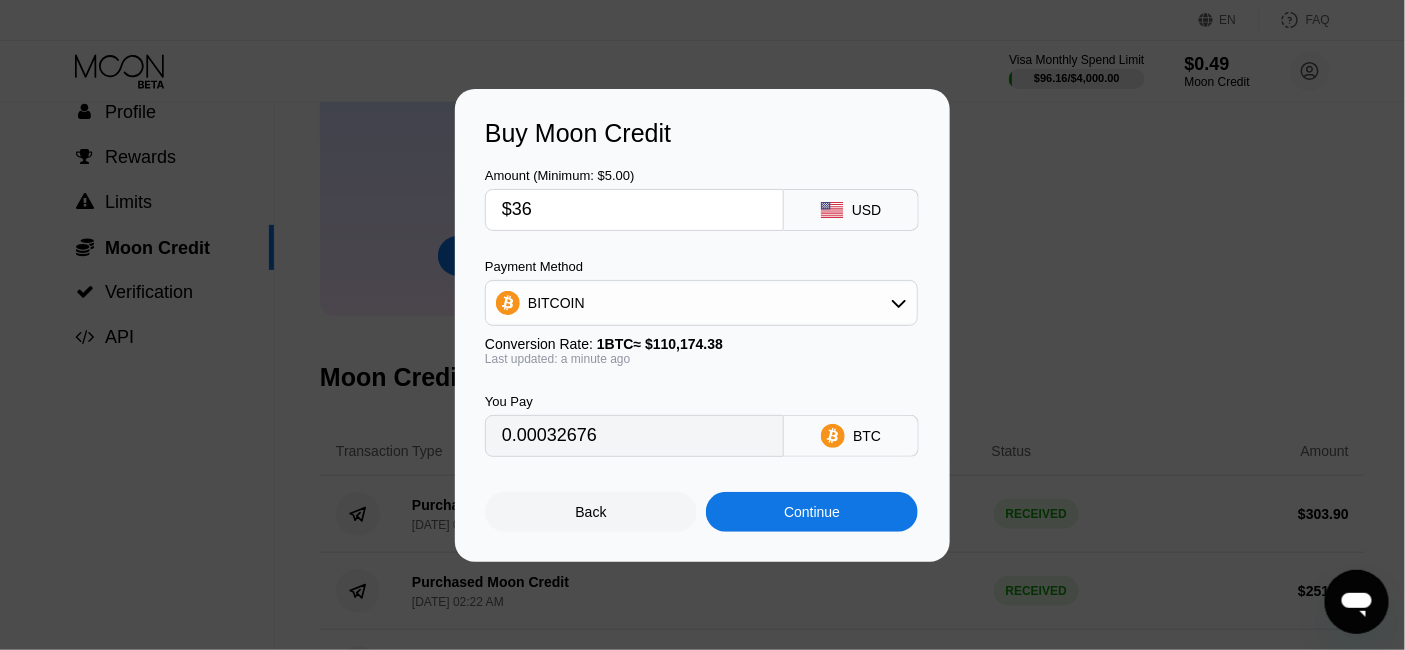 type on "$36" 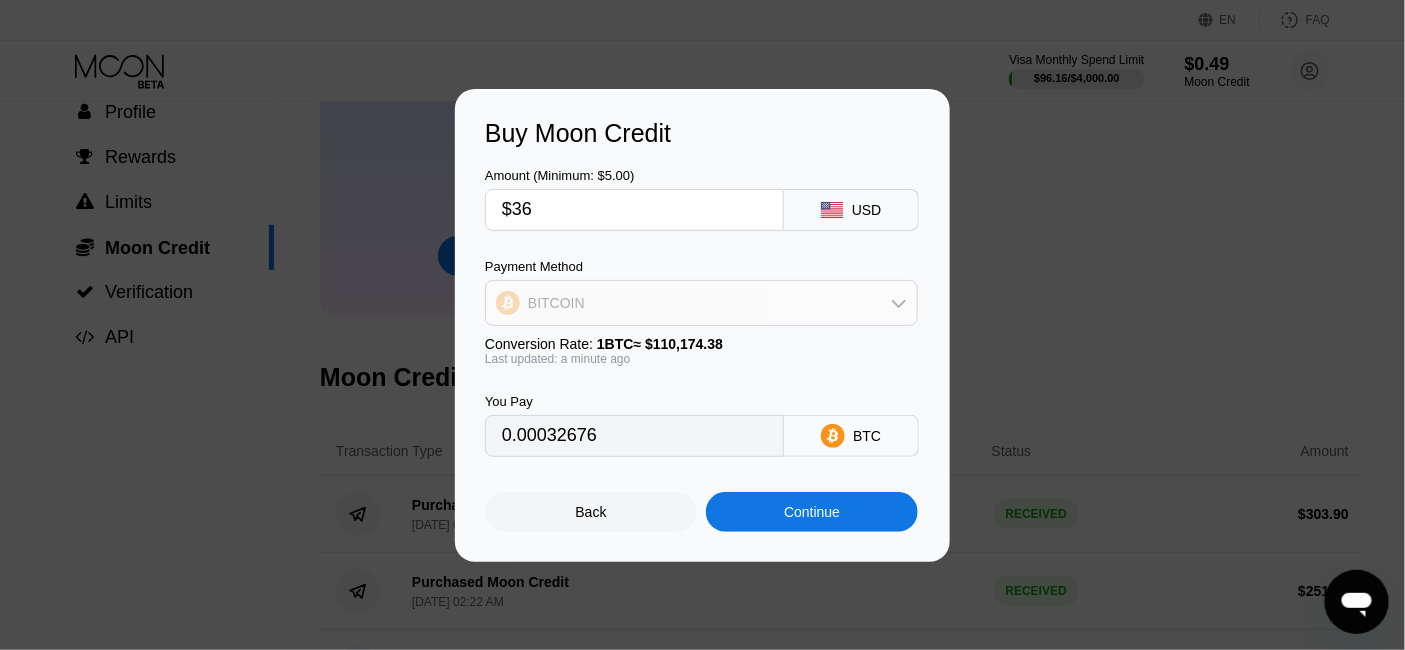 click on "BITCOIN" at bounding box center [556, 303] 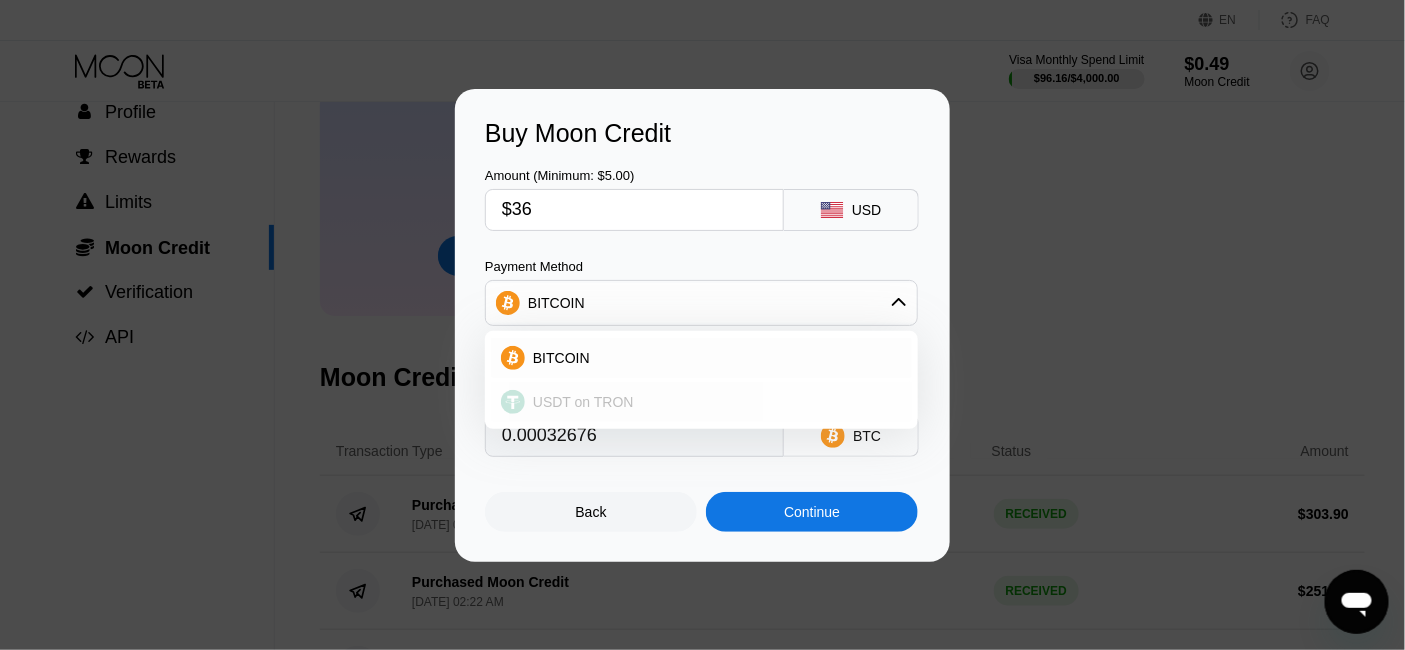 click on "USDT on TRON" at bounding box center (583, 402) 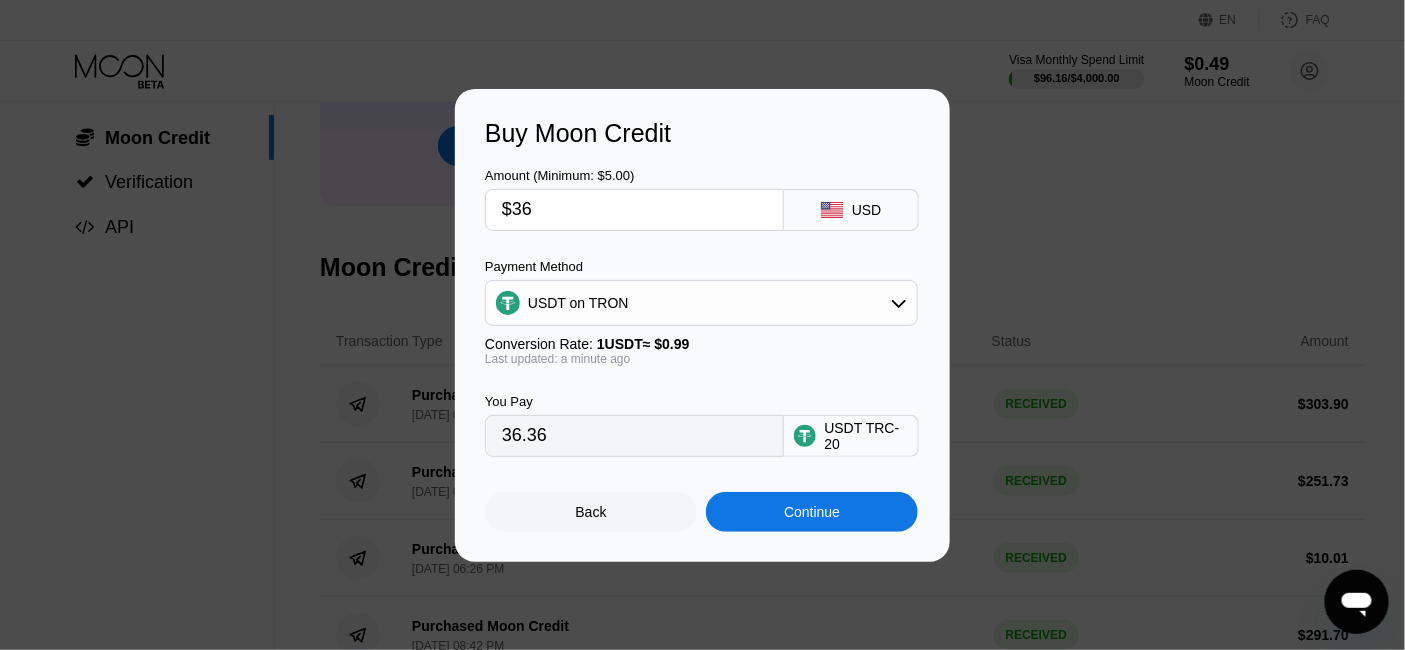 scroll, scrollTop: 222, scrollLeft: 0, axis: vertical 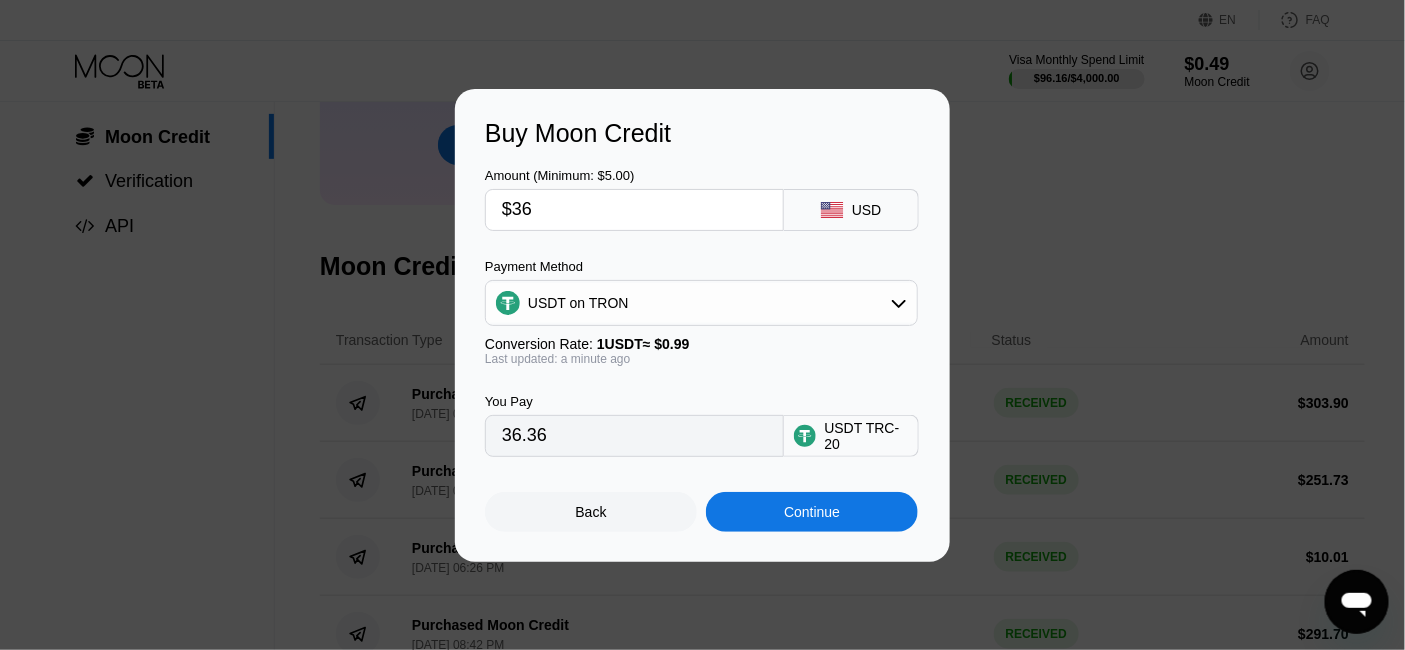 click on "36.36" at bounding box center (634, 436) 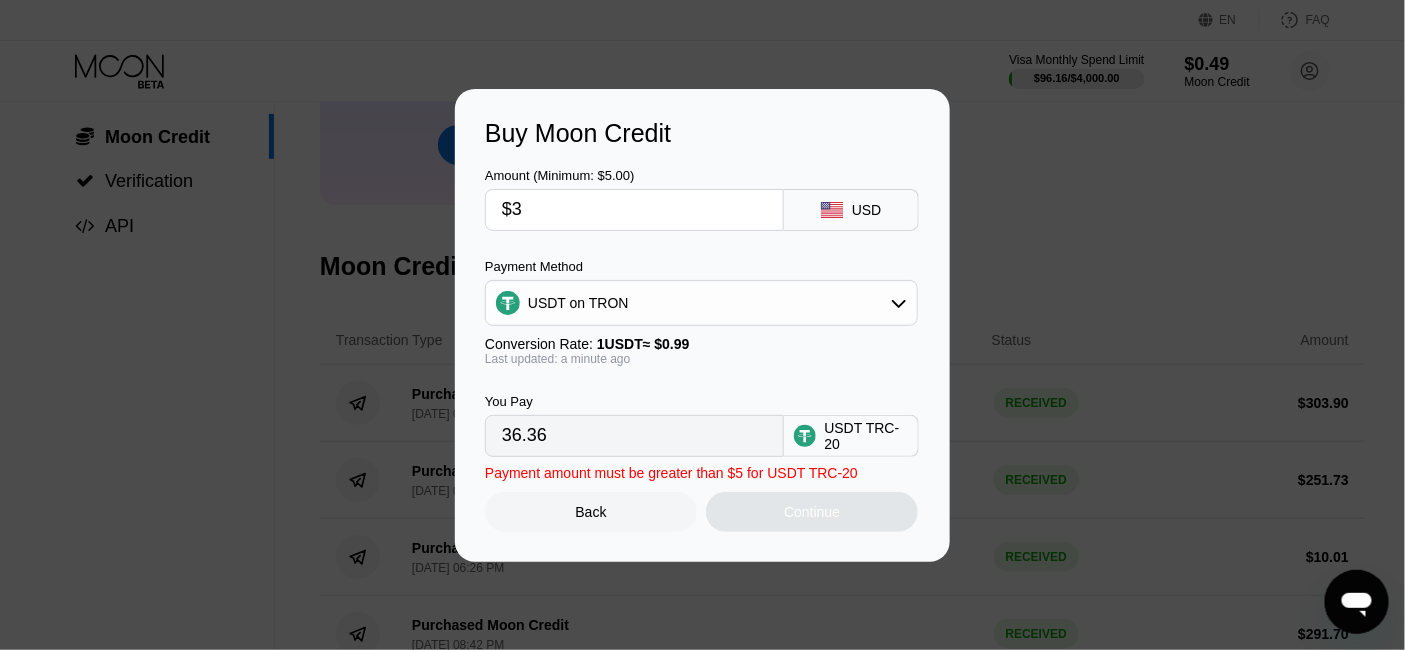type on "3.03" 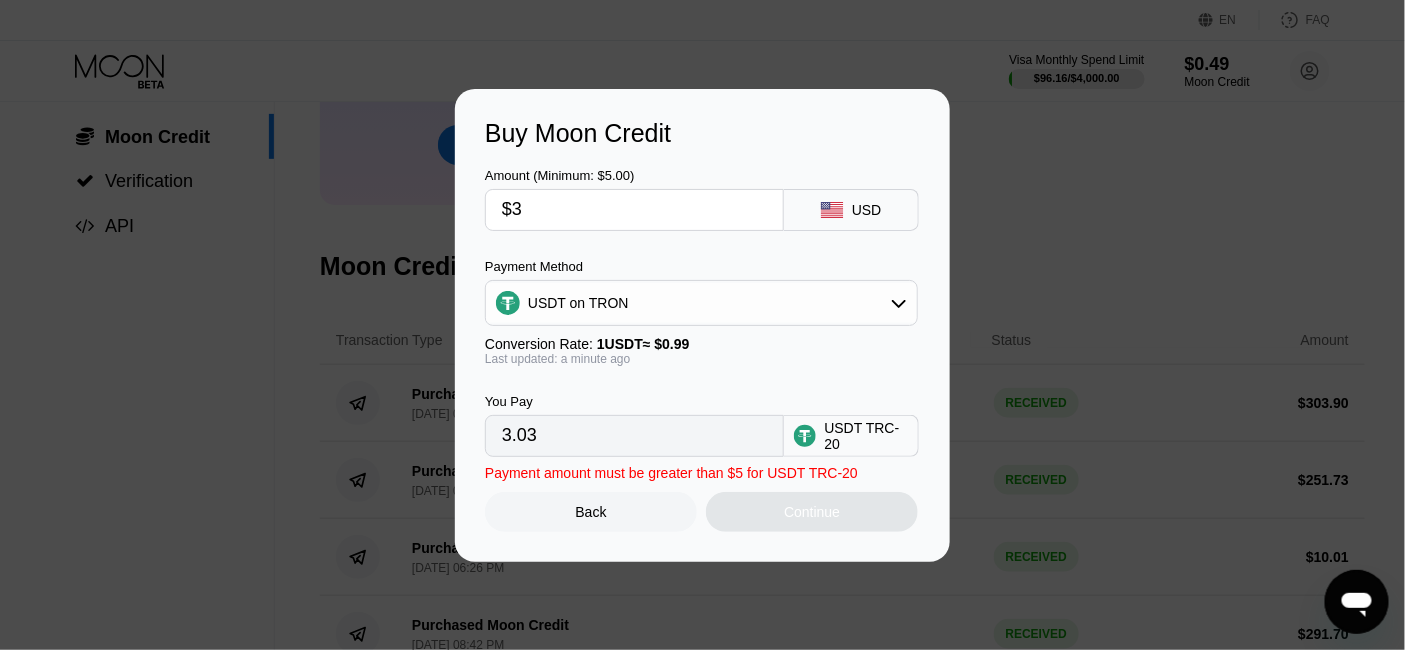 type on "$35" 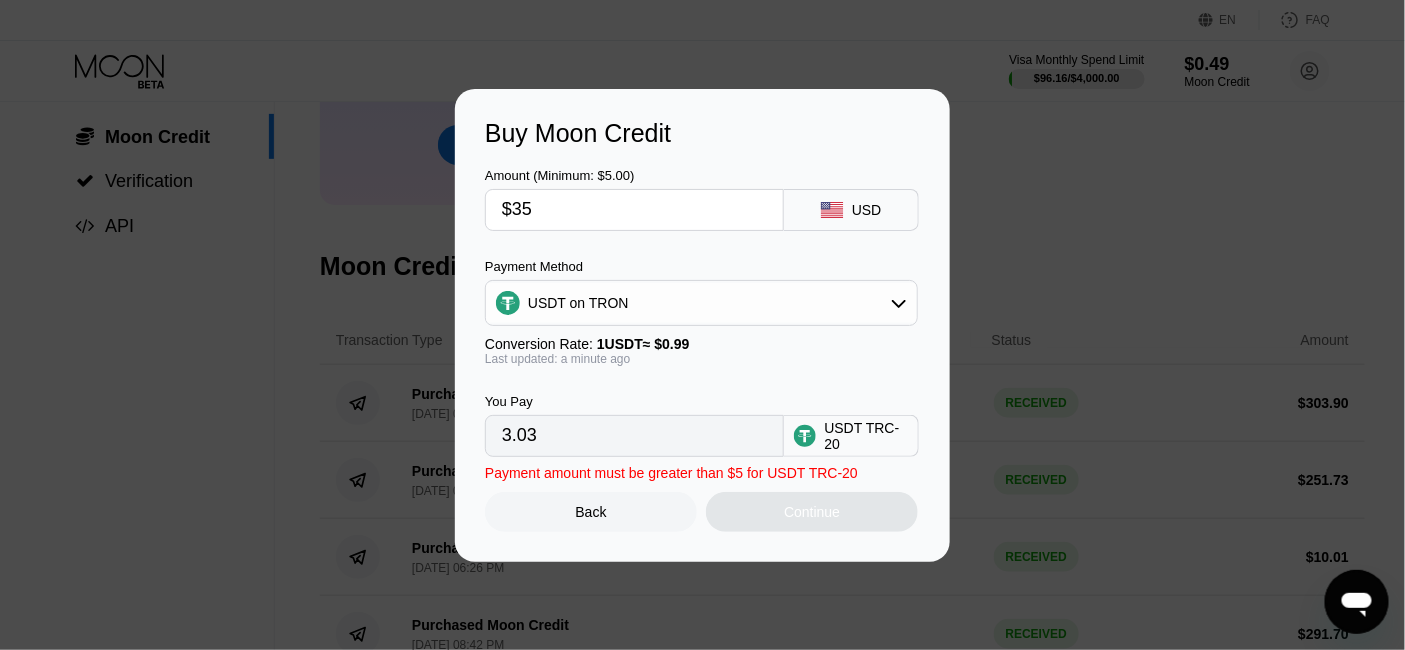type on "35.35" 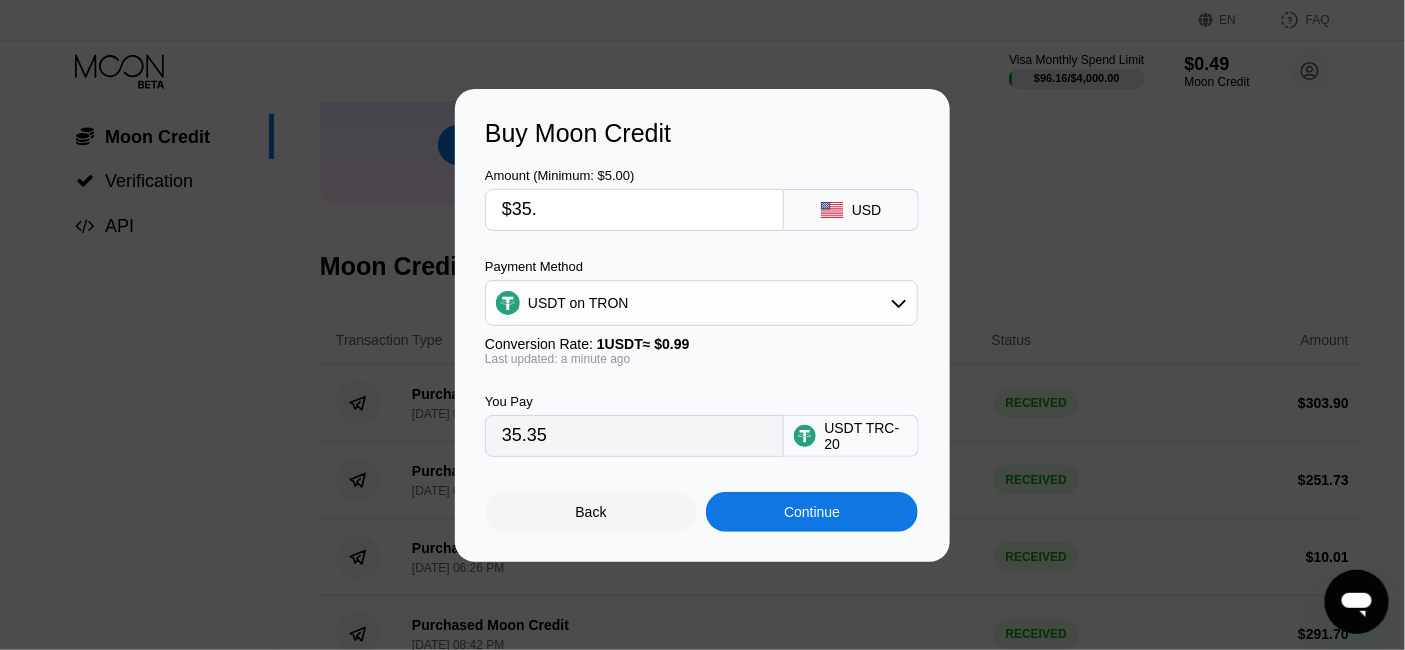 type on "$35.9" 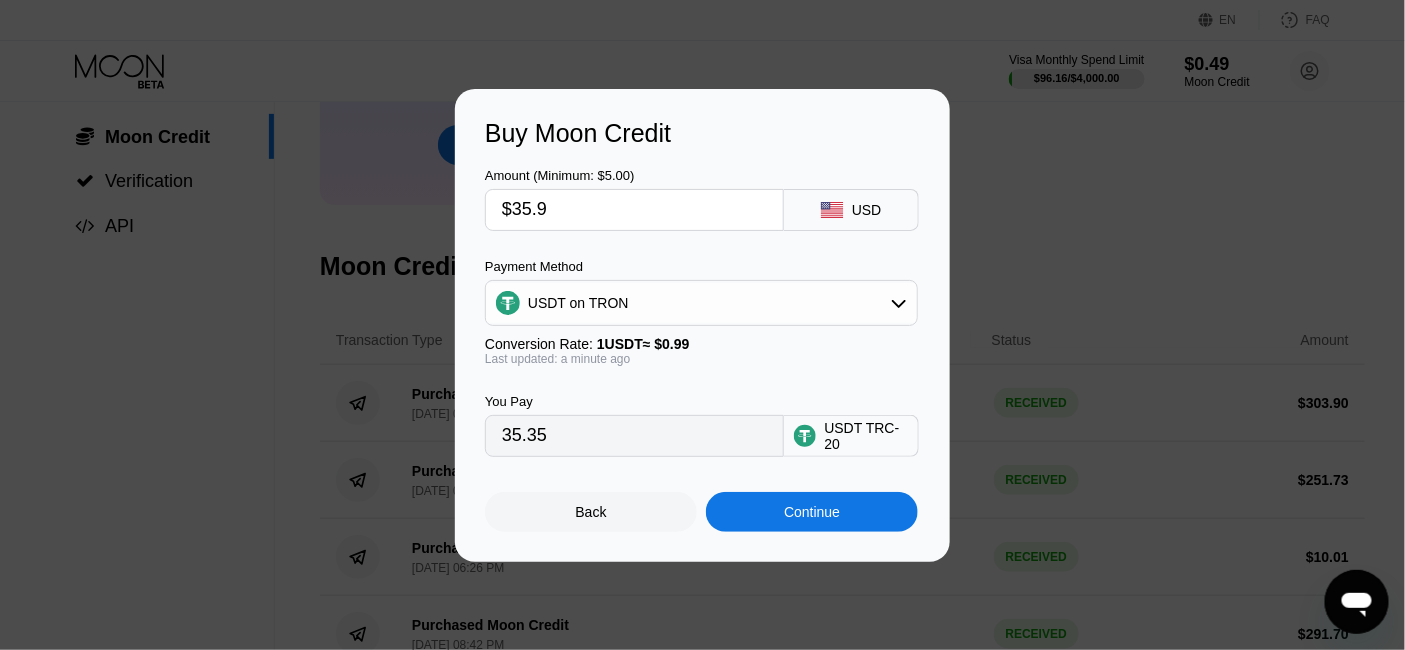 type on "36.26" 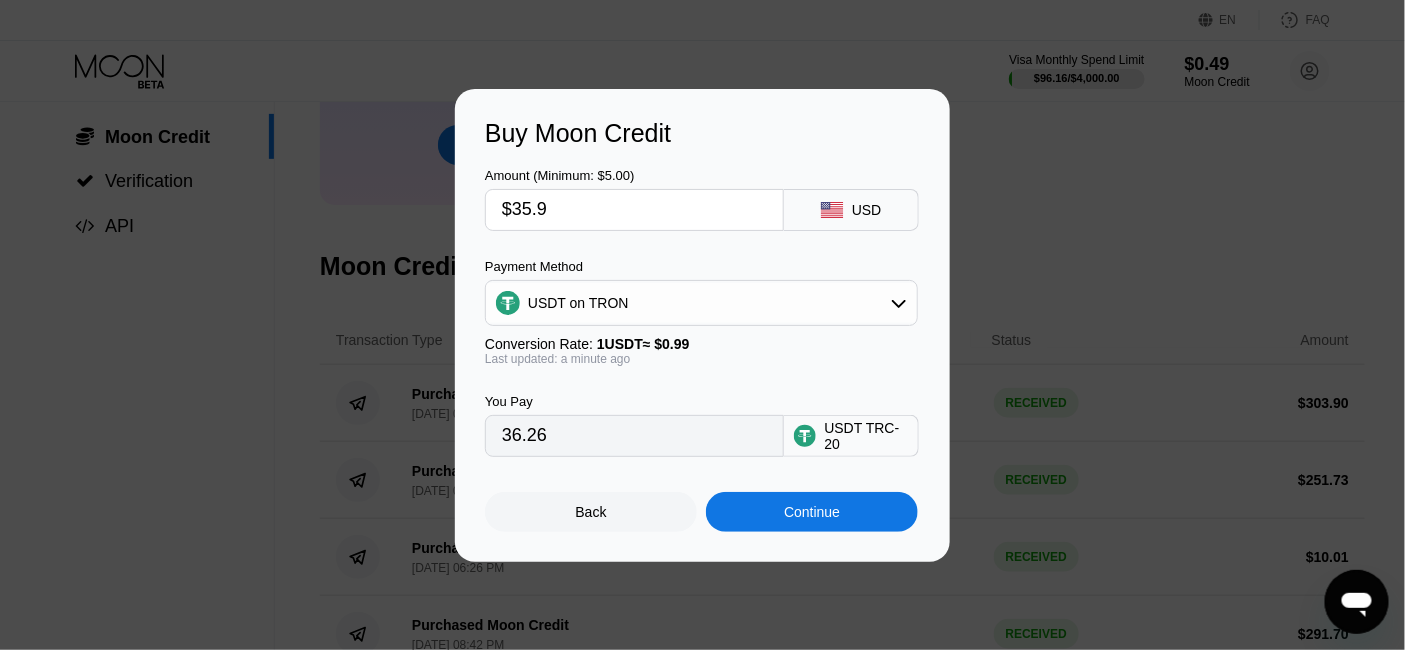 type on "$35." 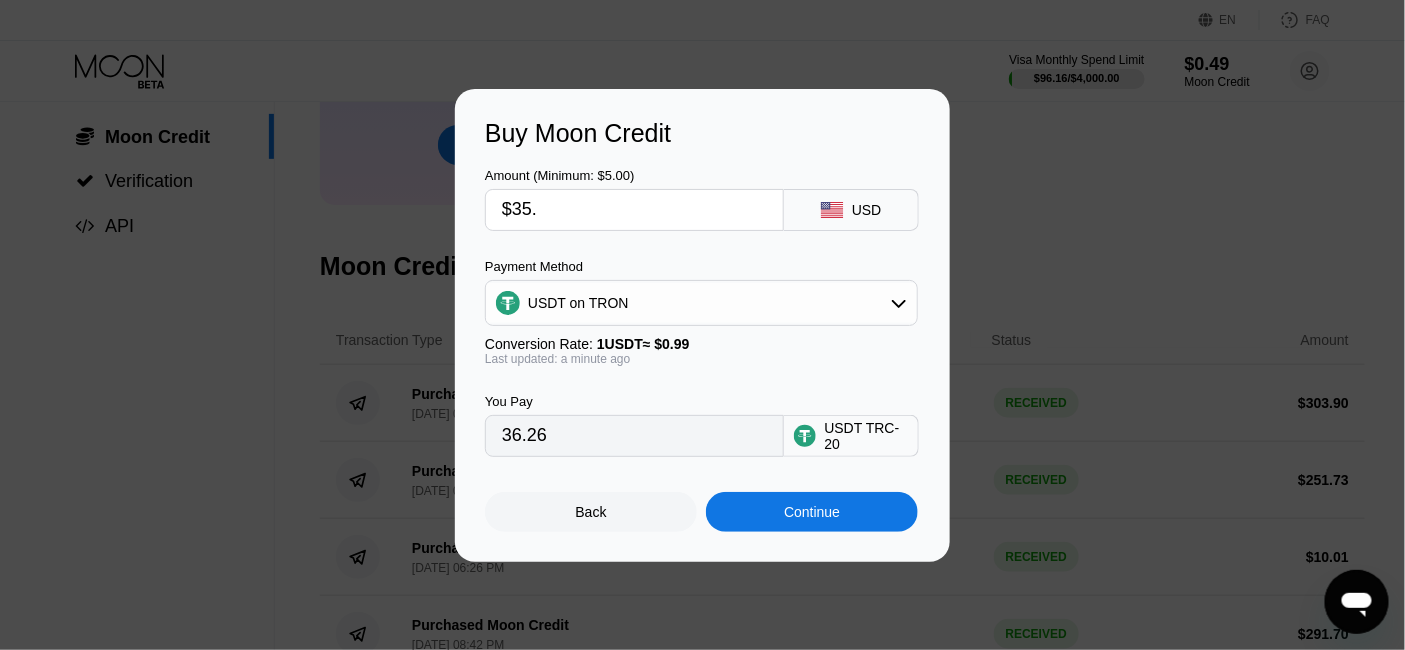 type on "35.35" 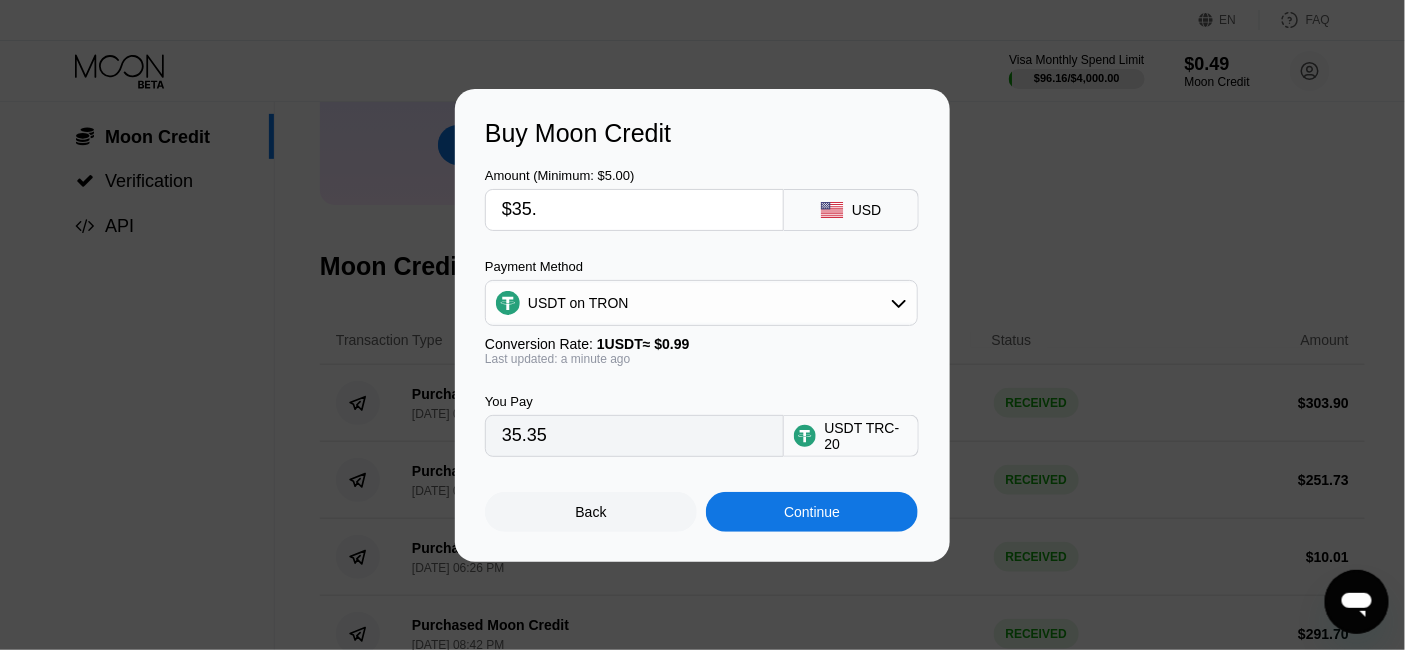 type on "$35.8" 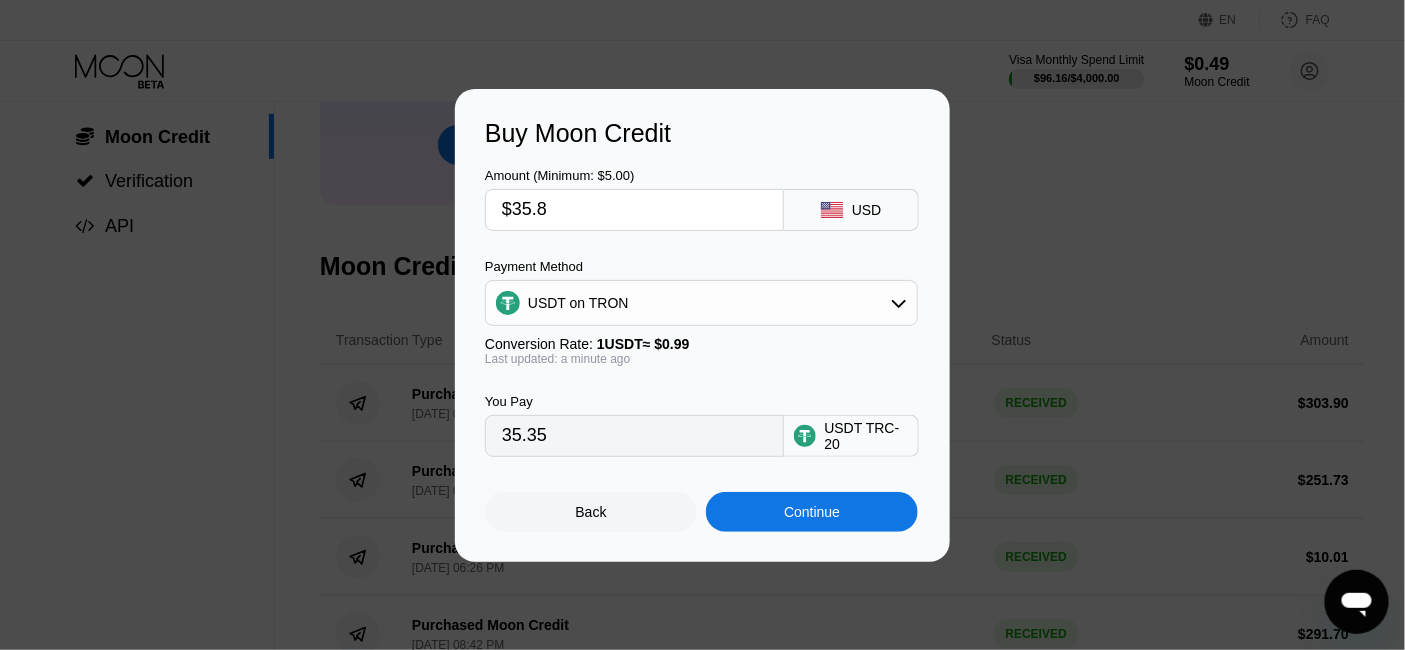 type on "36.16" 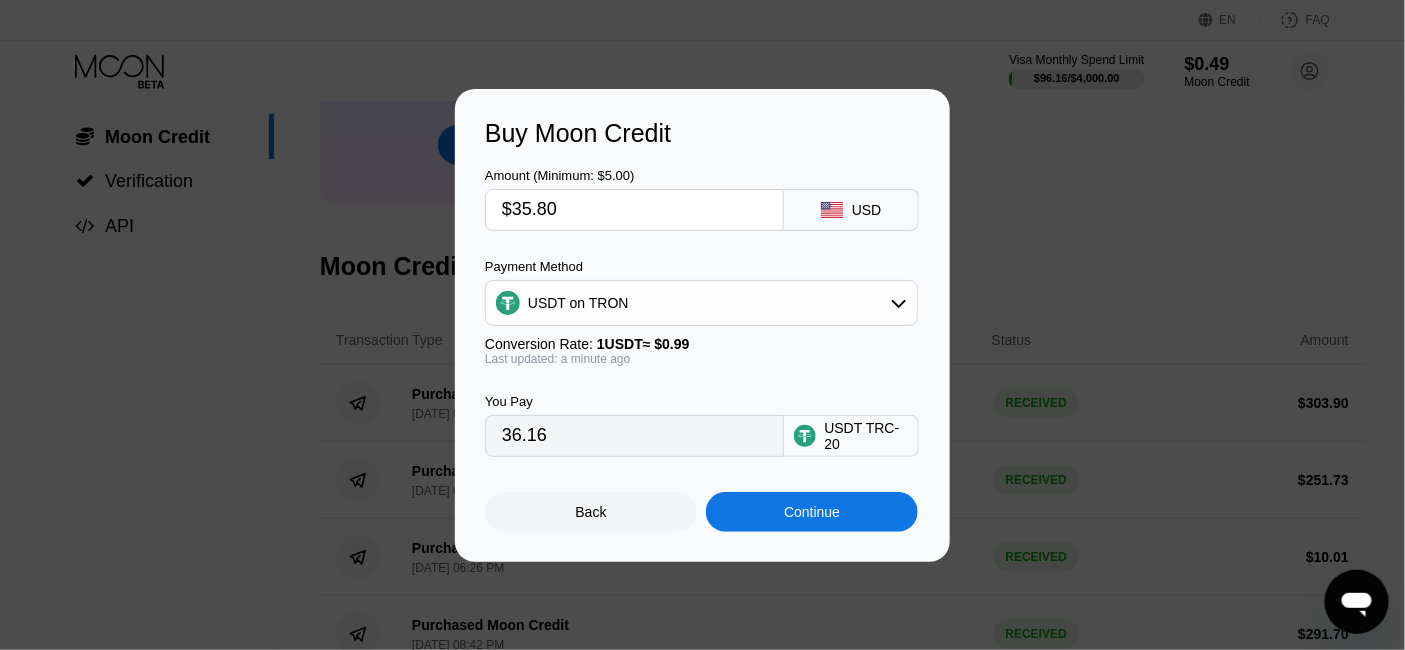 type on "$35.80" 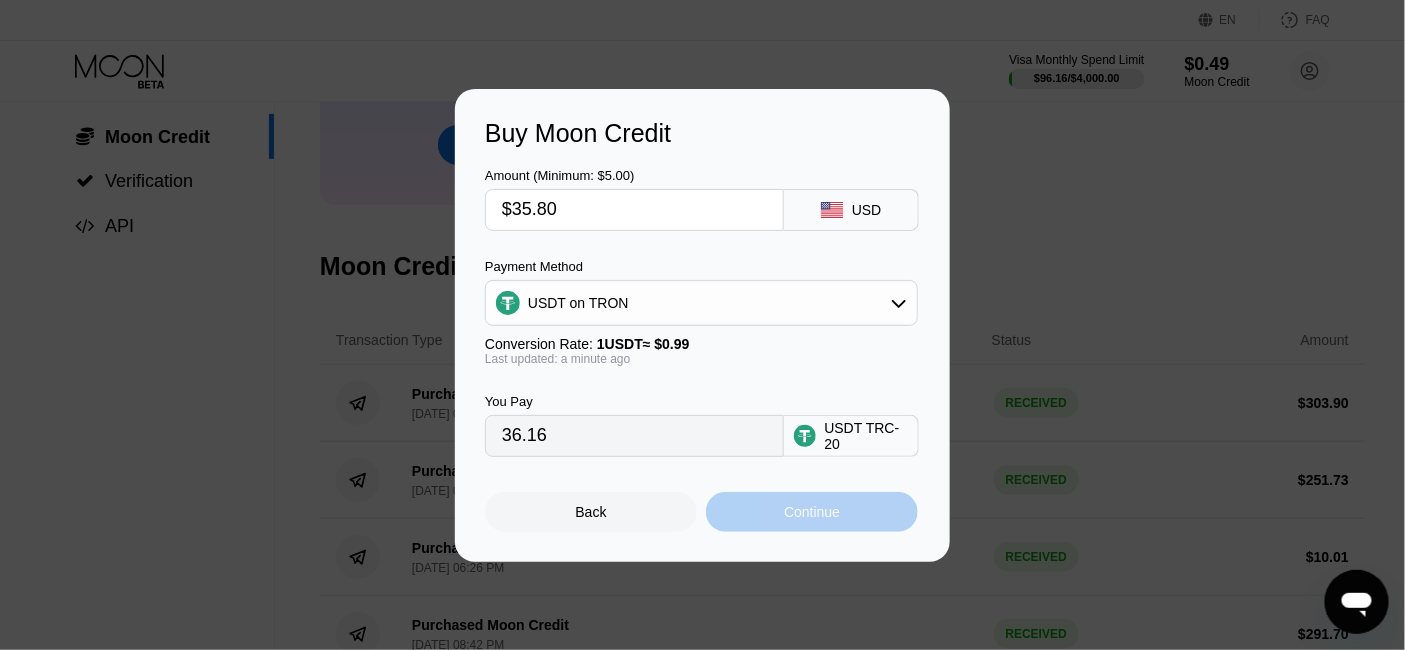 click on "Continue" at bounding box center (812, 512) 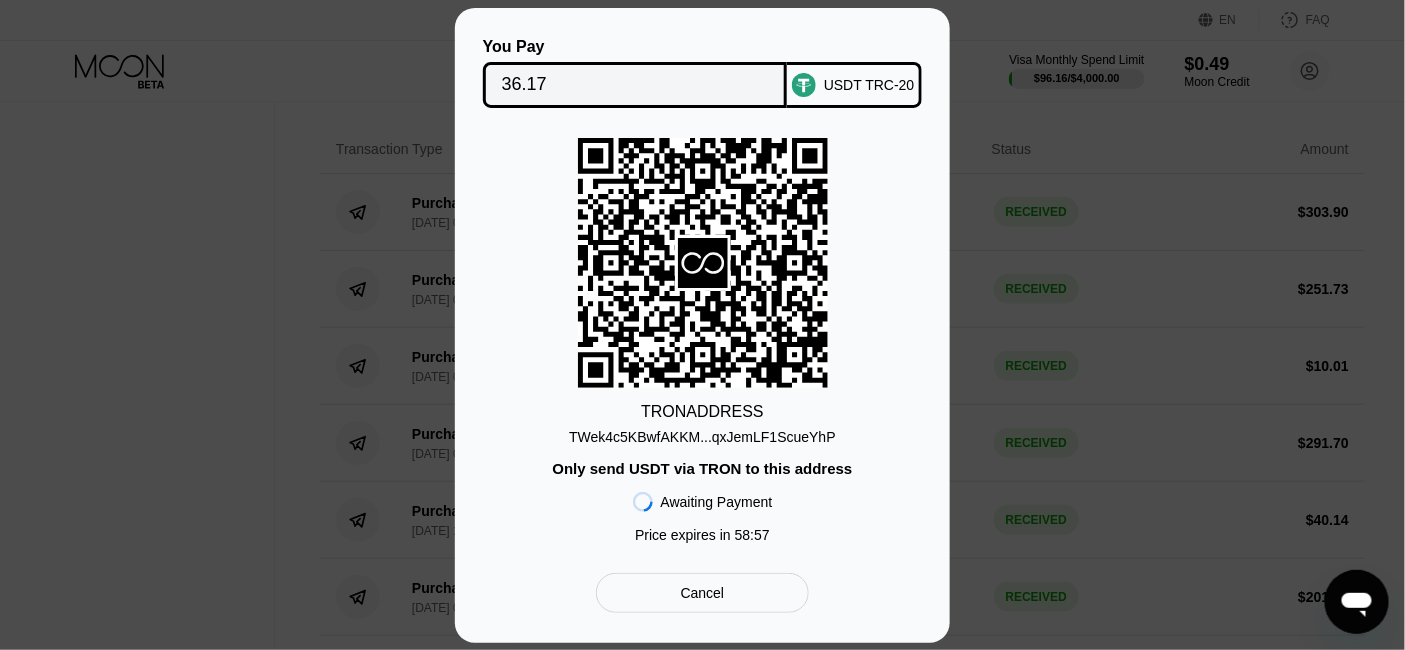 scroll, scrollTop: 555, scrollLeft: 0, axis: vertical 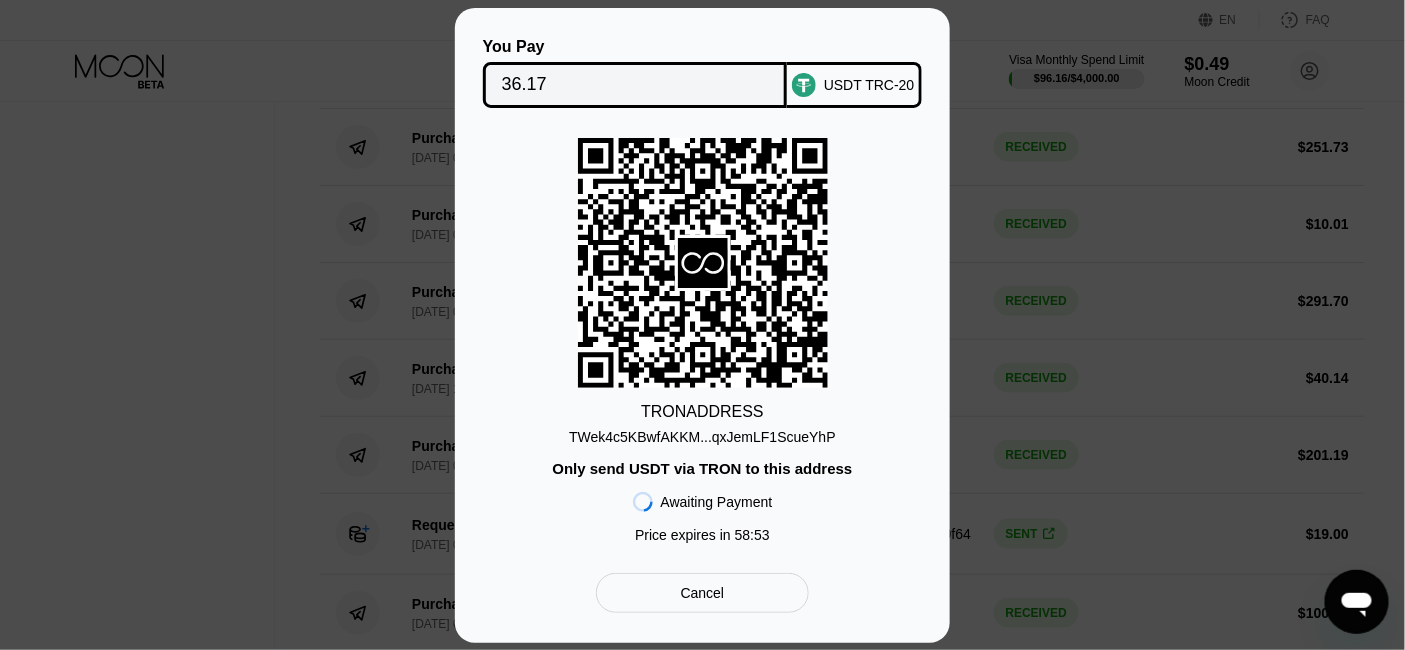 click on "TWek4c5KBwfAKKM...qxJemLF1ScueYhP" at bounding box center (702, 437) 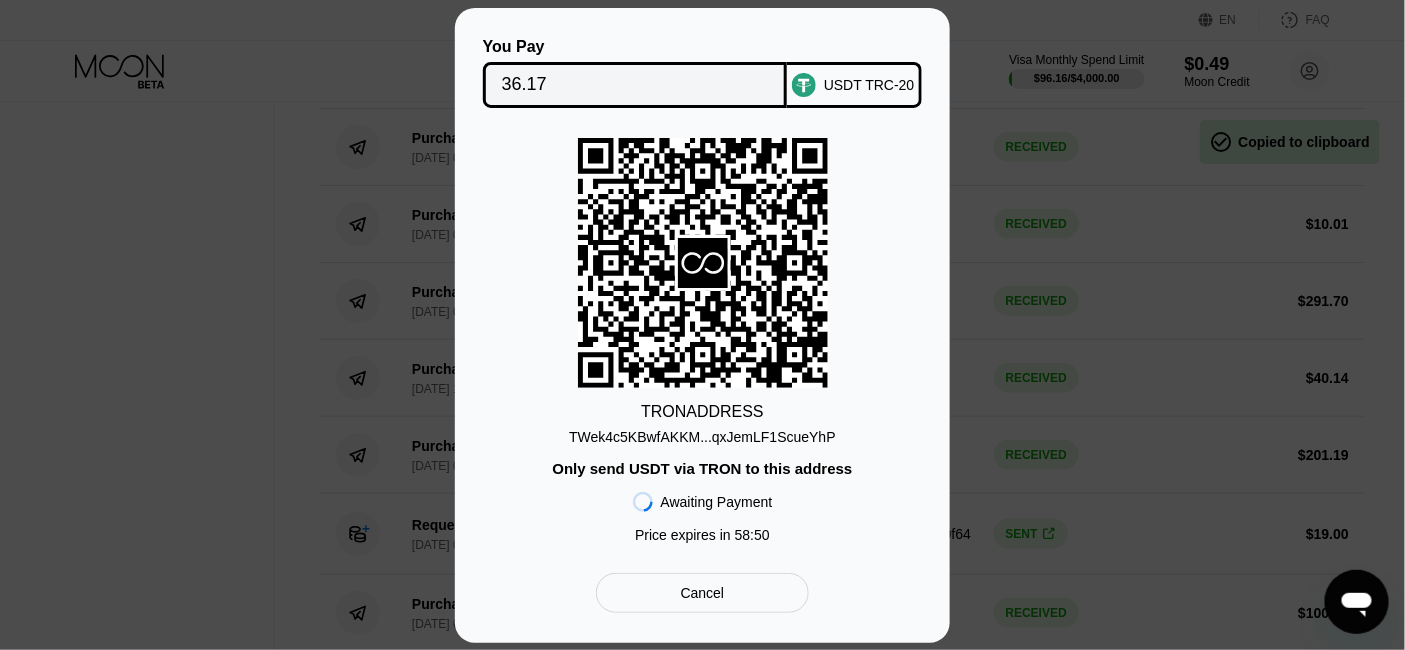 click on "TWek4c5KBwfAKKM...qxJemLF1ScueYhP" at bounding box center (702, 437) 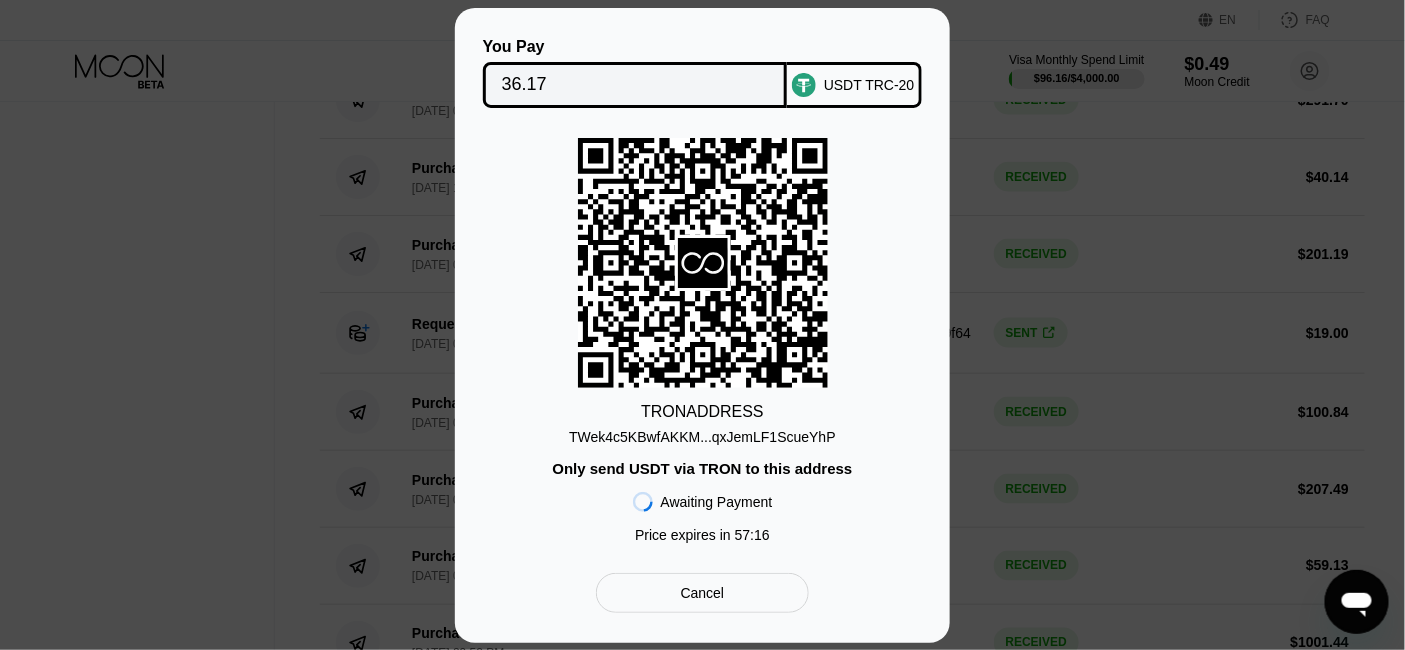 scroll, scrollTop: 333, scrollLeft: 0, axis: vertical 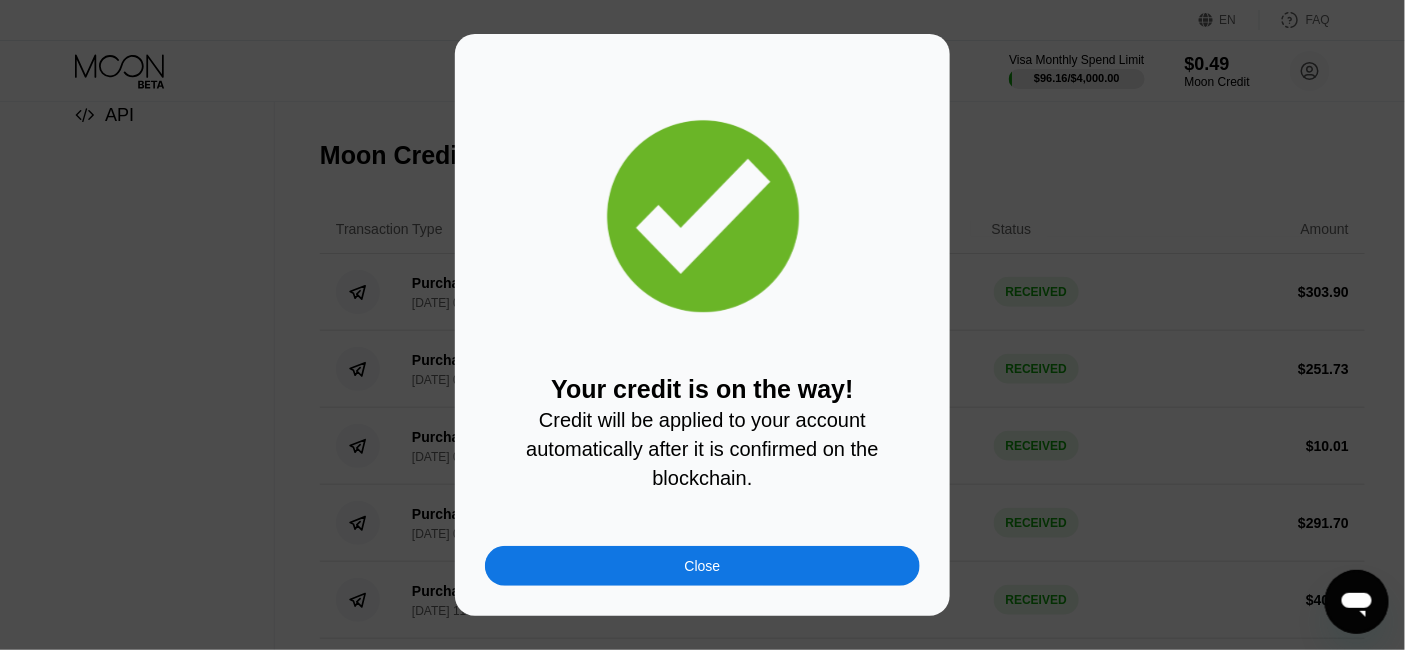 click on "Close" at bounding box center [703, 566] 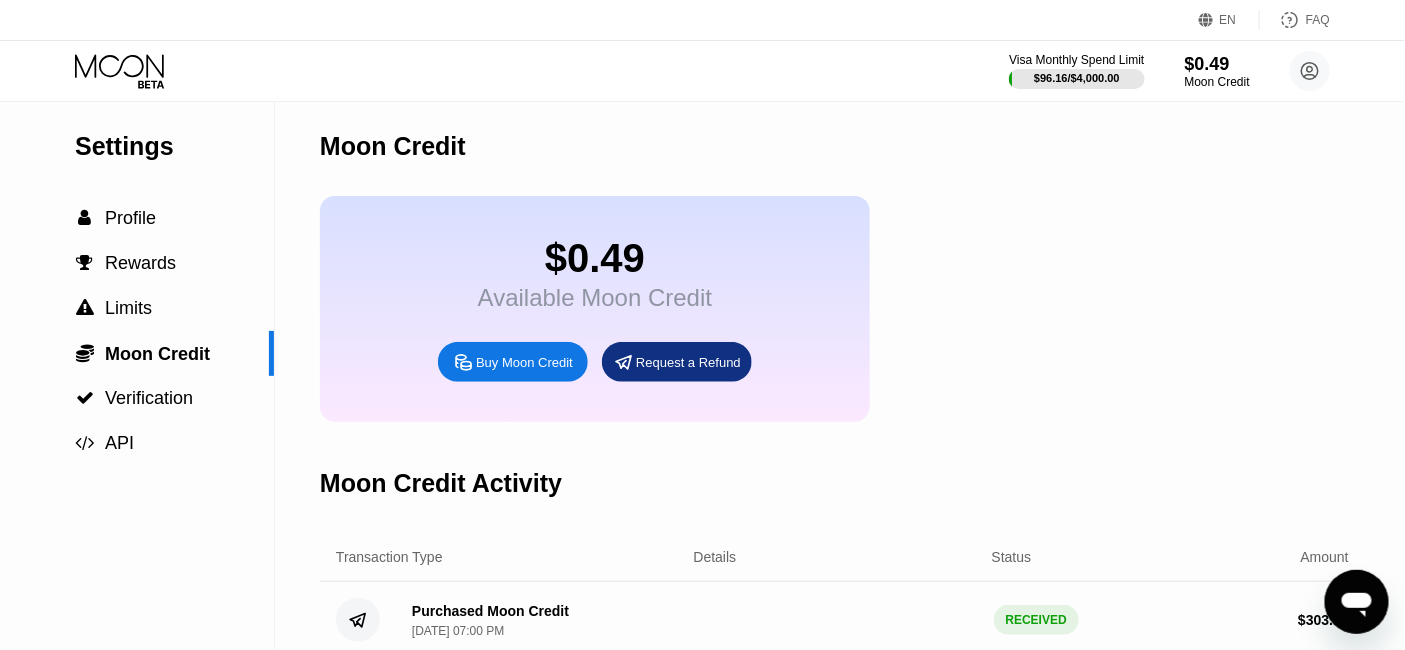 scroll, scrollTop: 0, scrollLeft: 0, axis: both 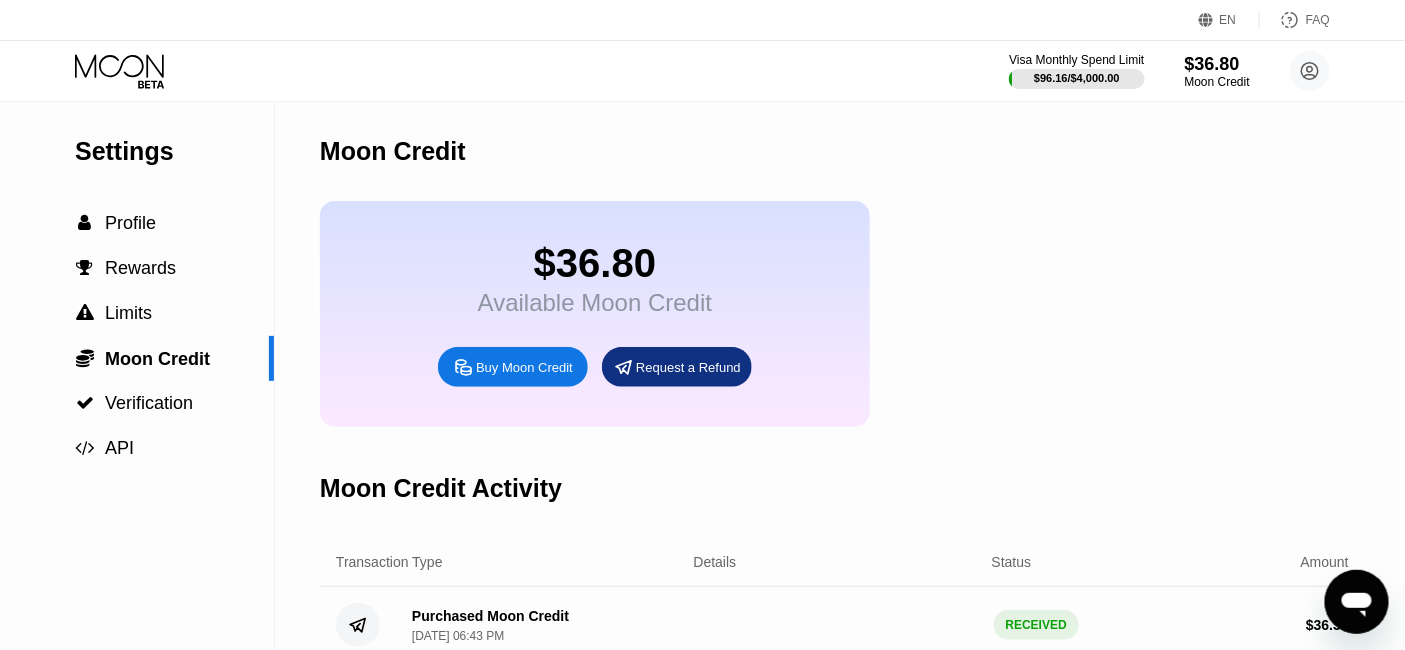 click 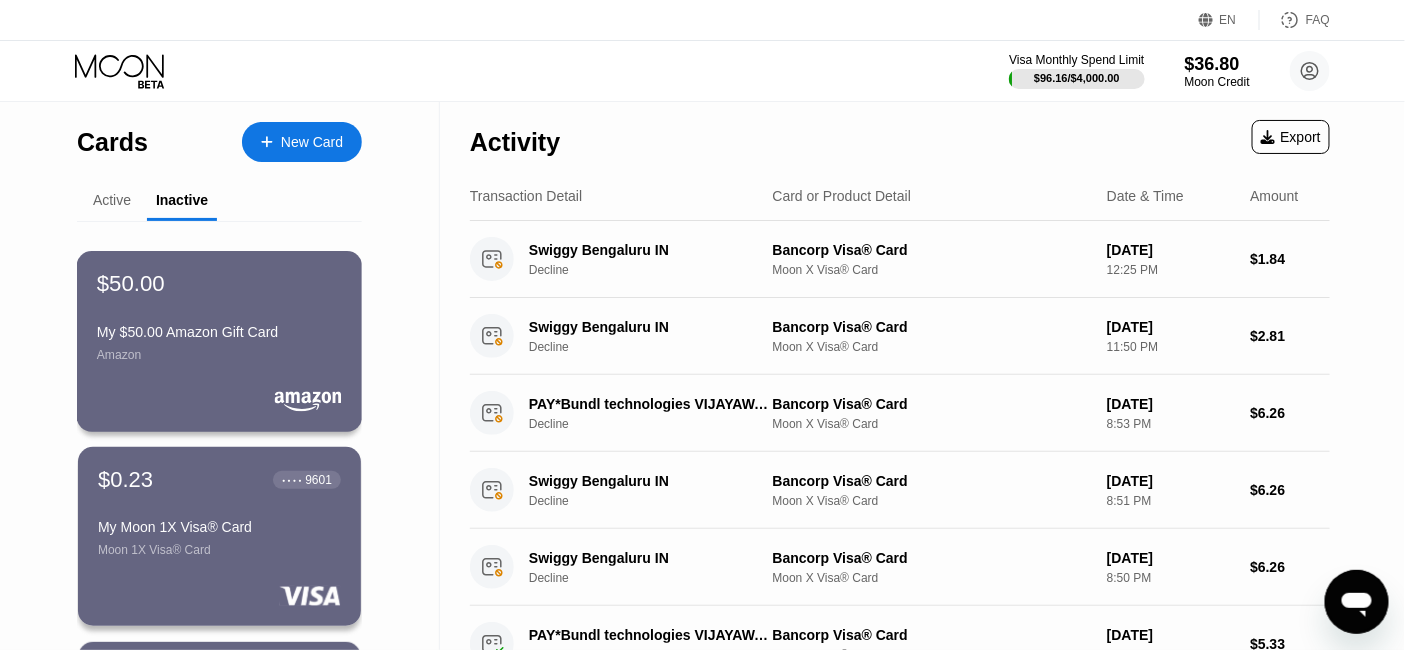 scroll, scrollTop: 111, scrollLeft: 0, axis: vertical 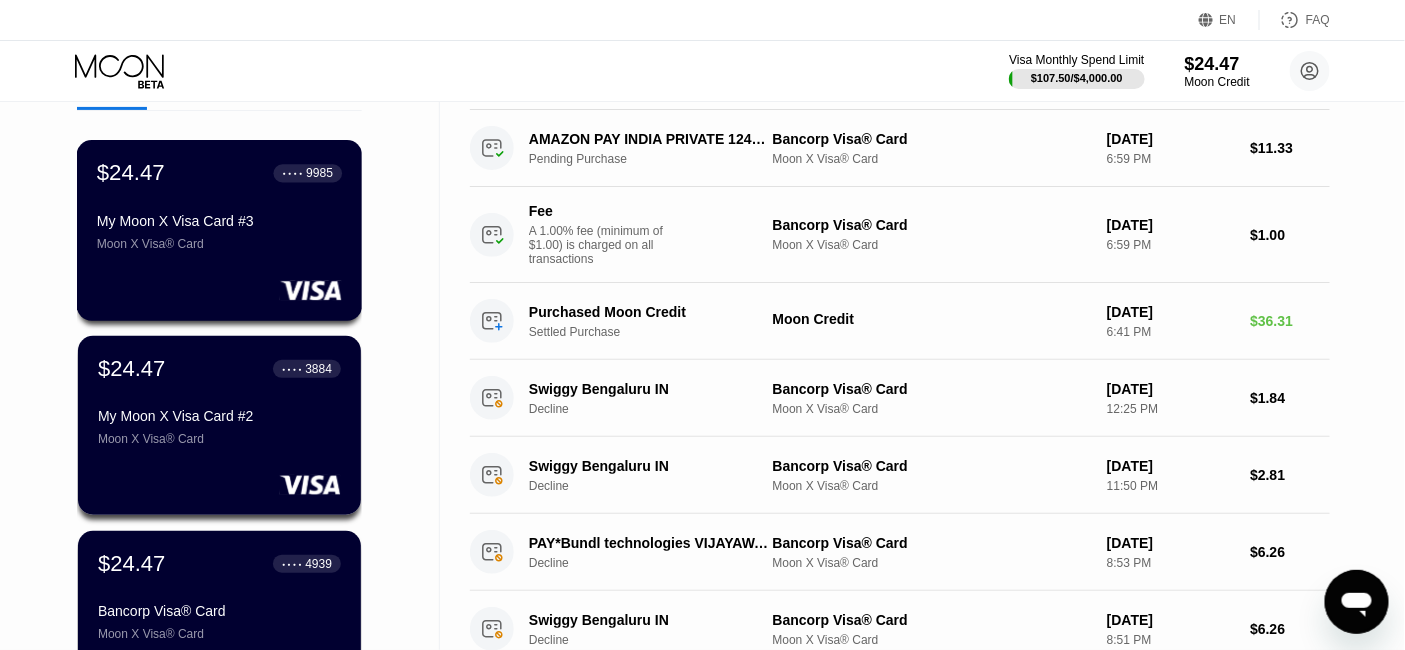click on "Moon X Visa® Card" at bounding box center (219, 244) 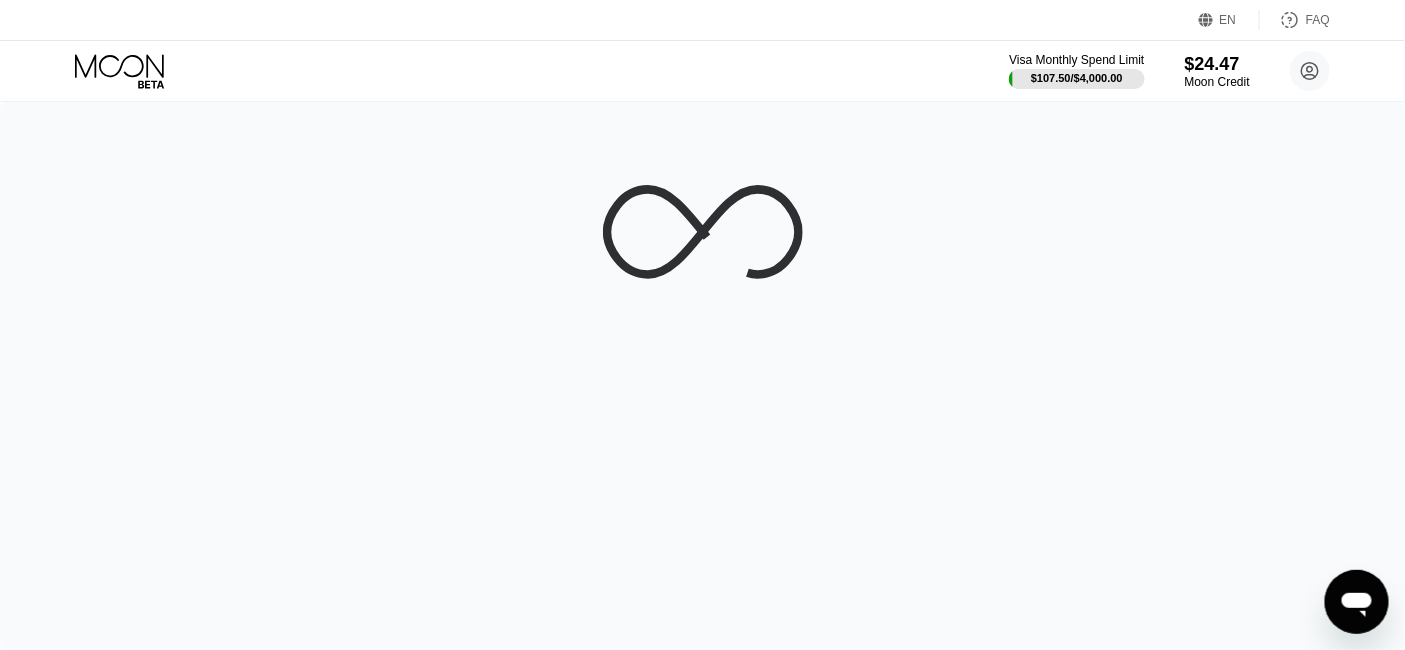 scroll, scrollTop: 0, scrollLeft: 0, axis: both 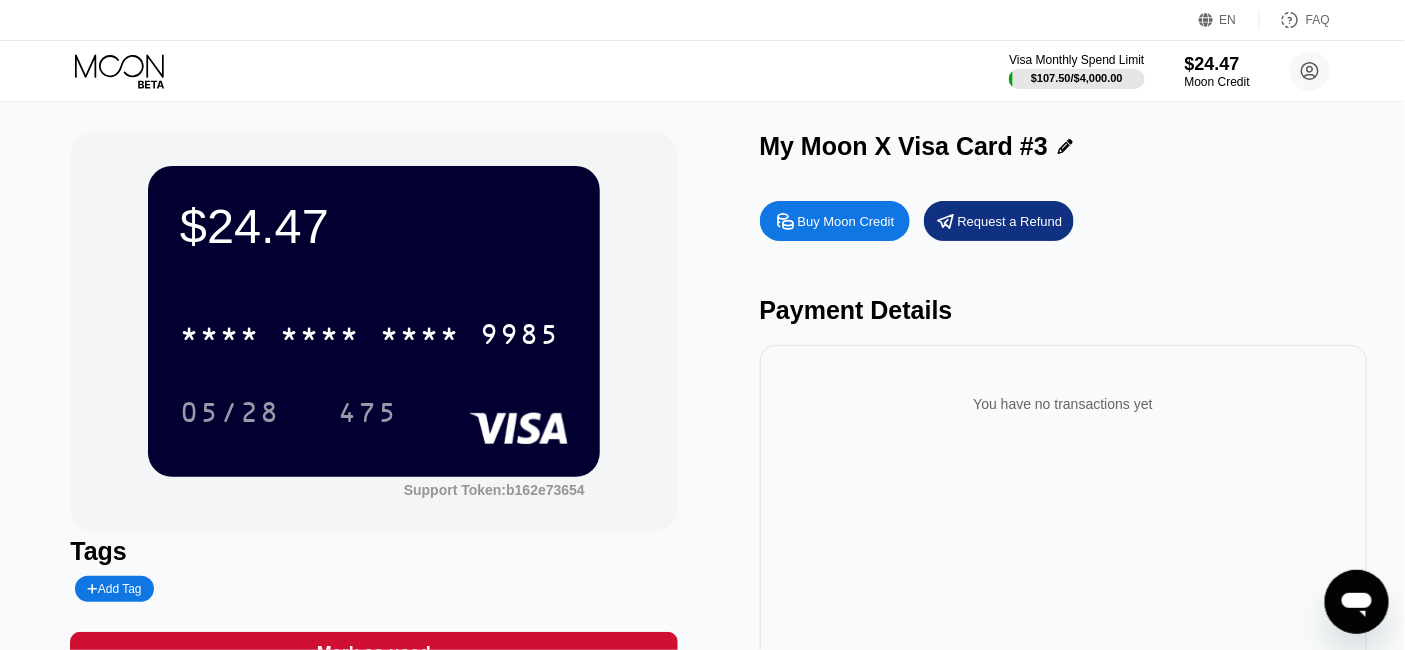 click 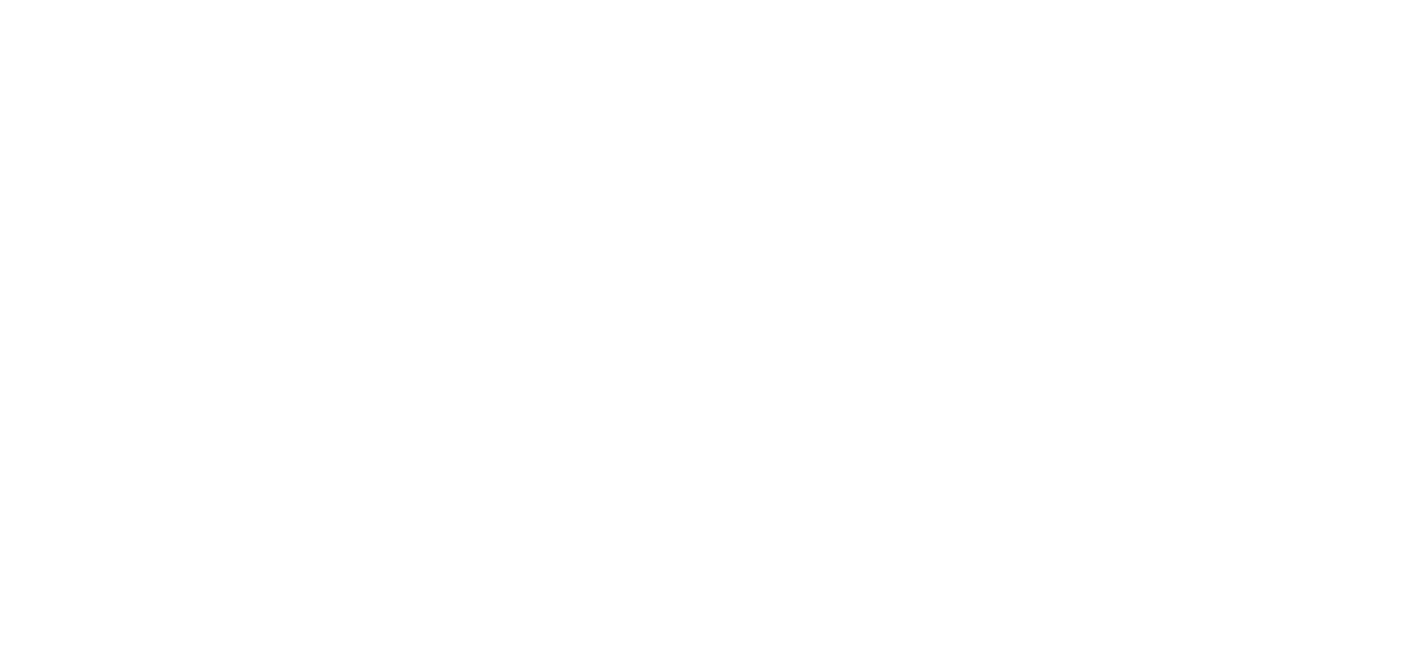 scroll, scrollTop: 0, scrollLeft: 0, axis: both 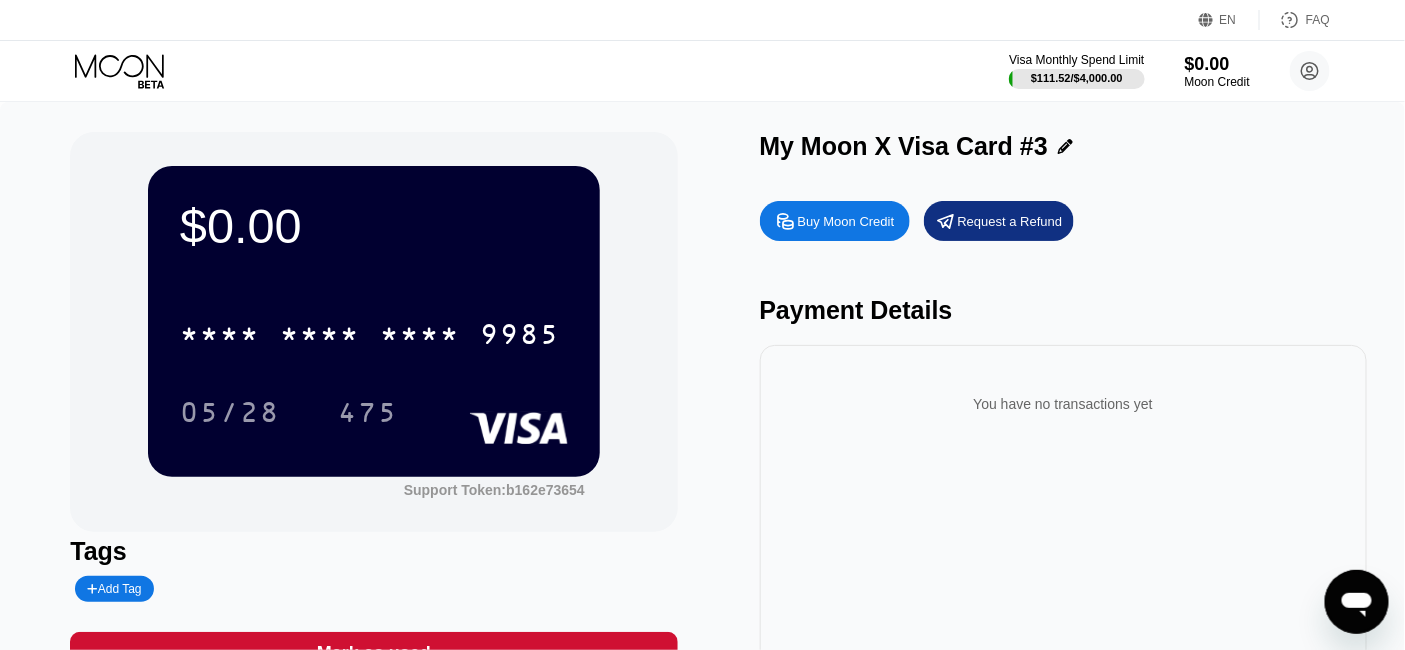 click 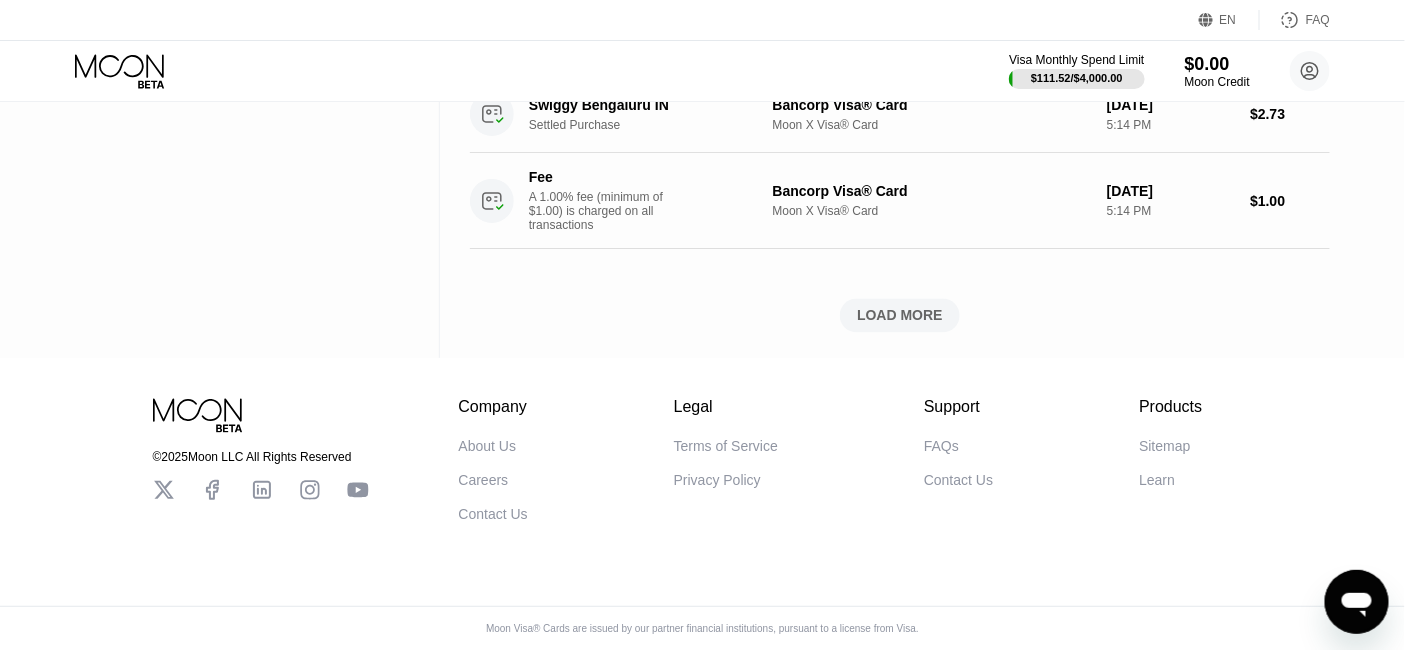 scroll, scrollTop: 1235, scrollLeft: 0, axis: vertical 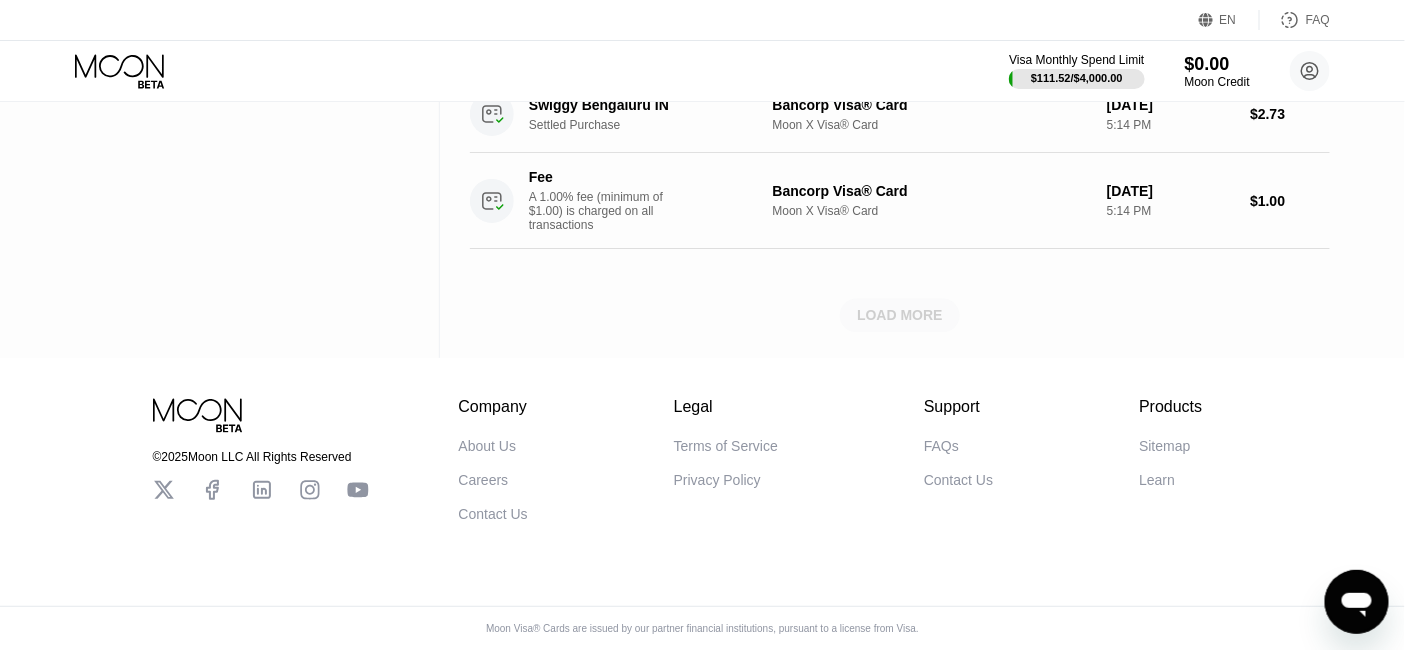 click on "LOAD MORE" at bounding box center [900, 316] 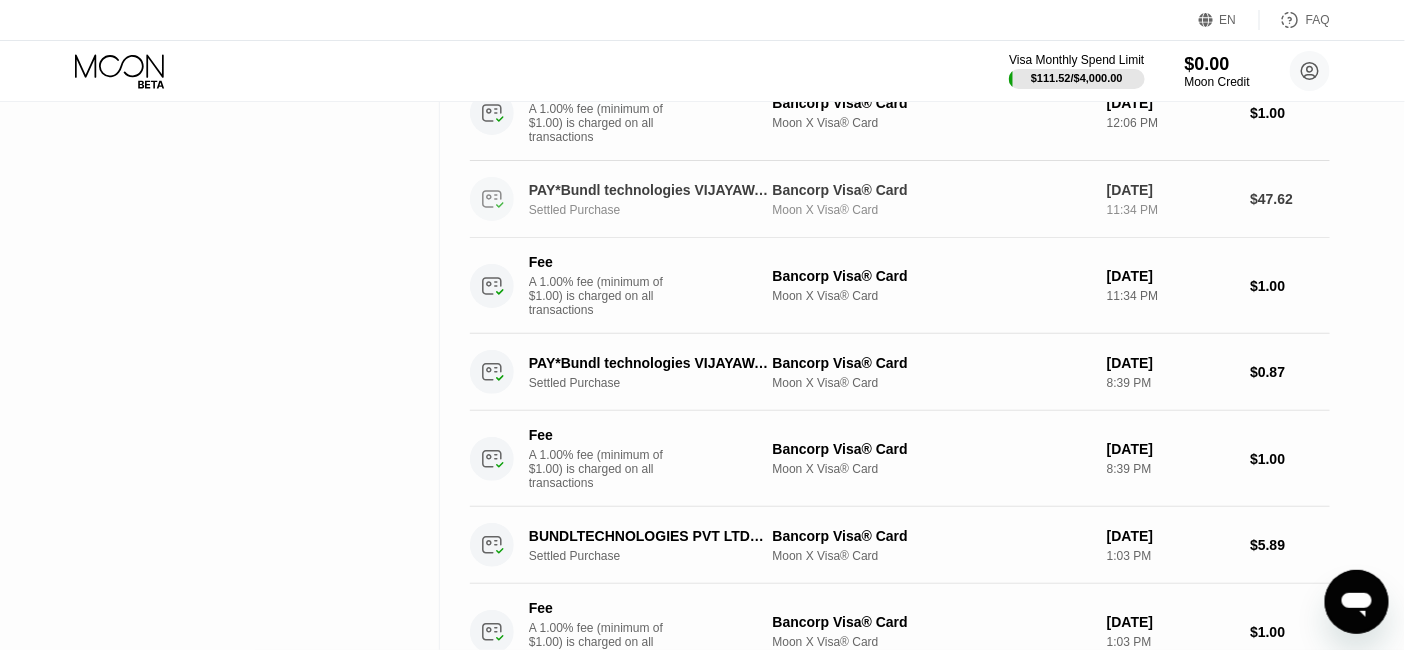 scroll, scrollTop: 2013, scrollLeft: 0, axis: vertical 